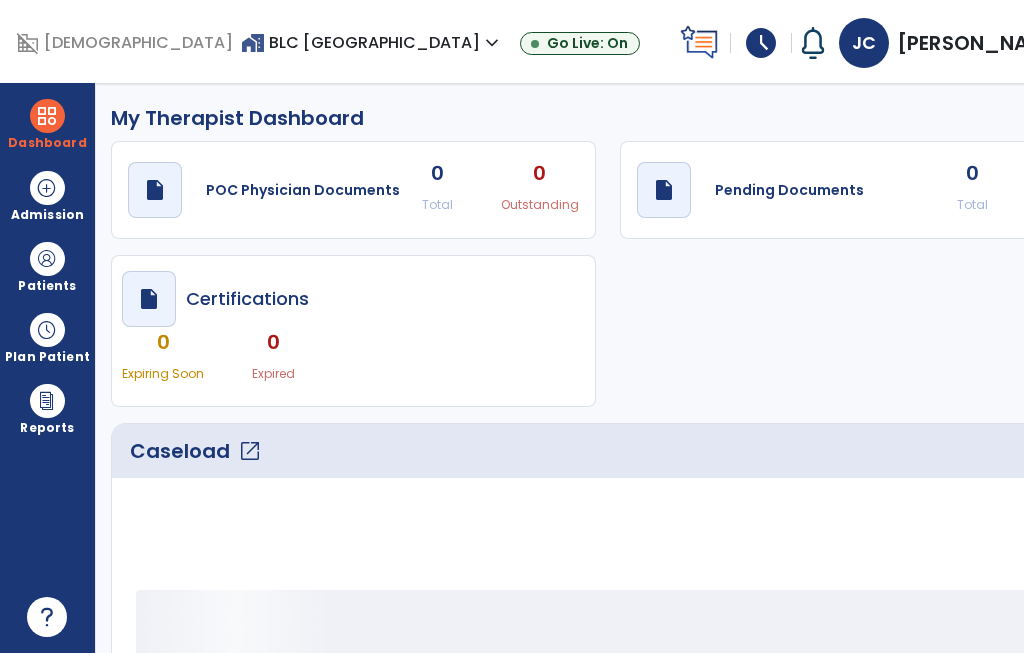 select on "****" 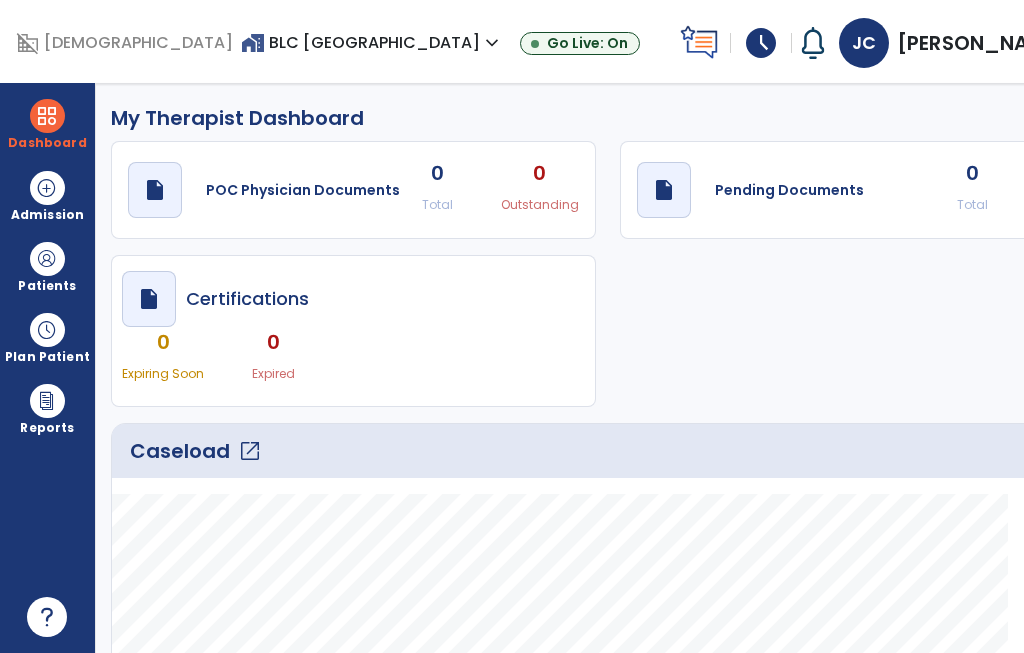 scroll, scrollTop: 0, scrollLeft: 0, axis: both 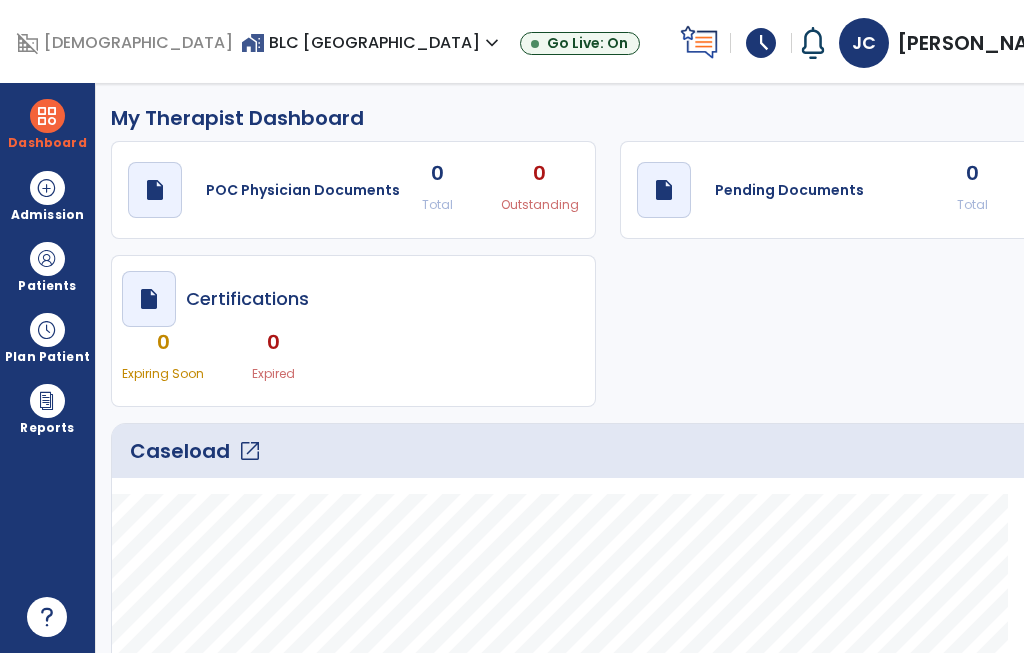 click on "open_in_new" 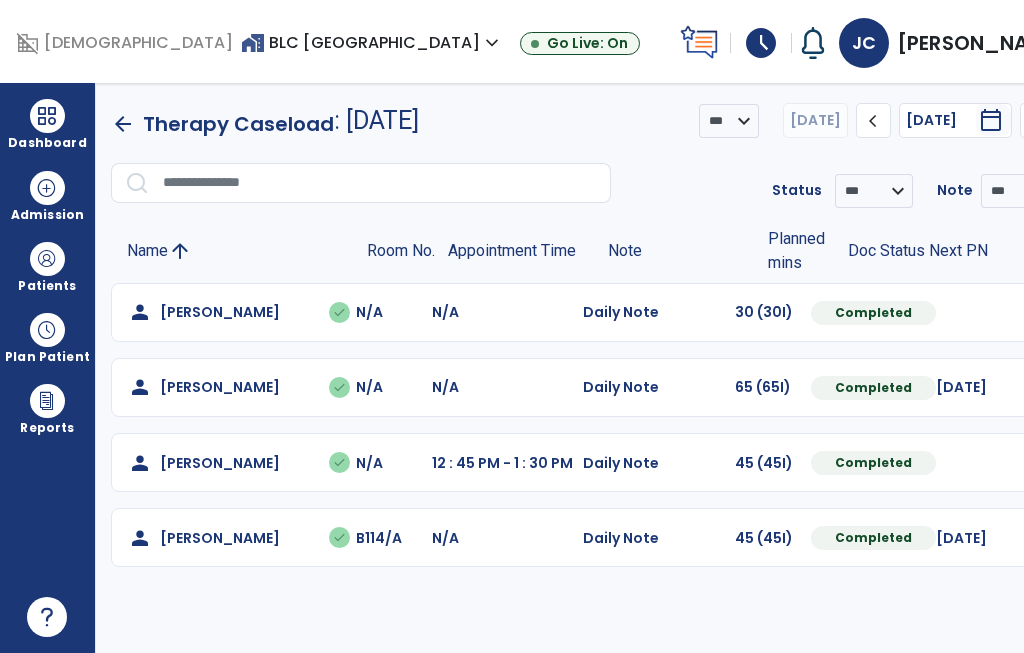 click at bounding box center (1058, 312) 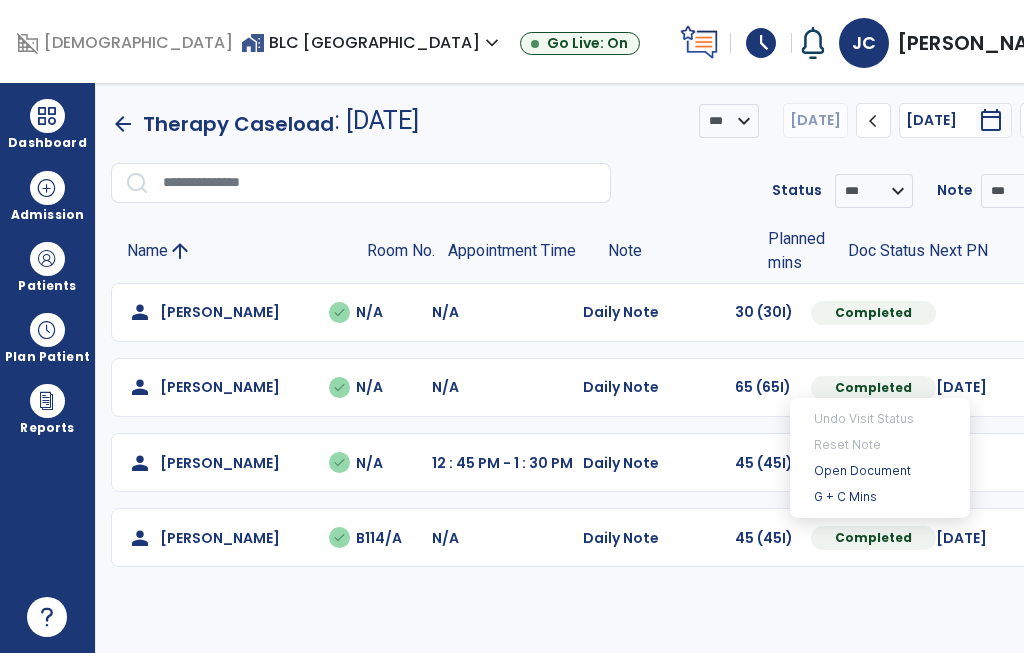 click on "Open Document" at bounding box center [880, 471] 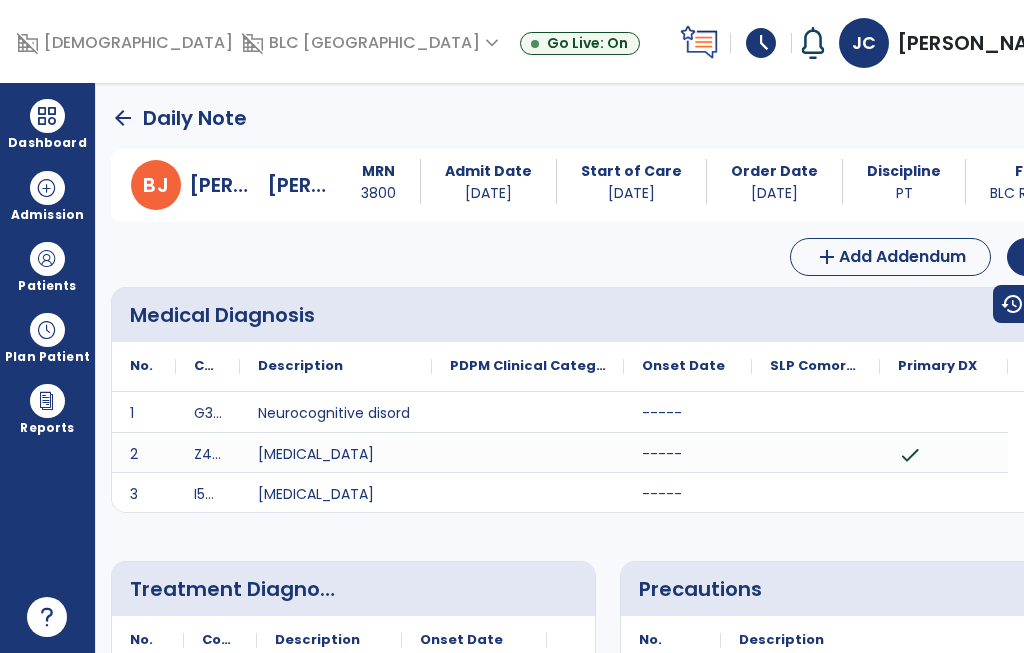 click on "Edit" 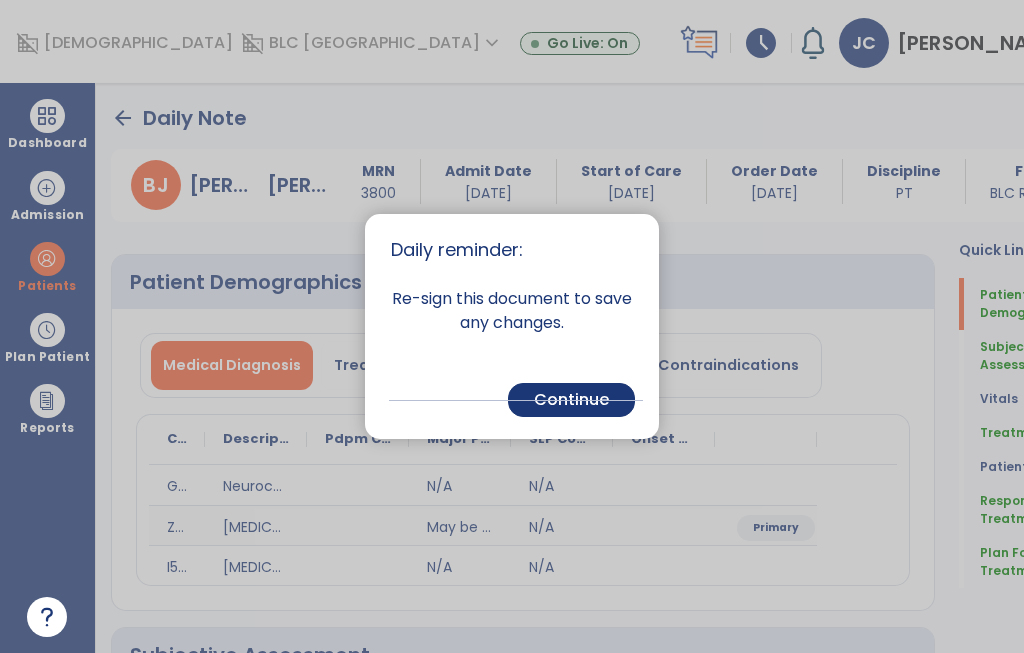 click on "Continue" at bounding box center [571, 400] 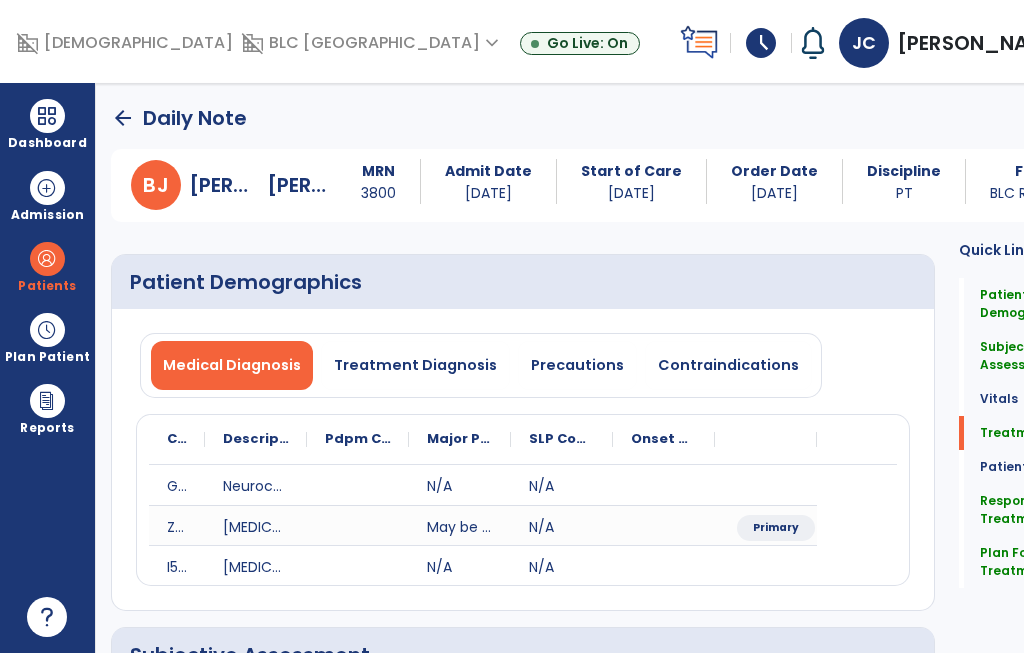 click on "Plan For Next Treatment" 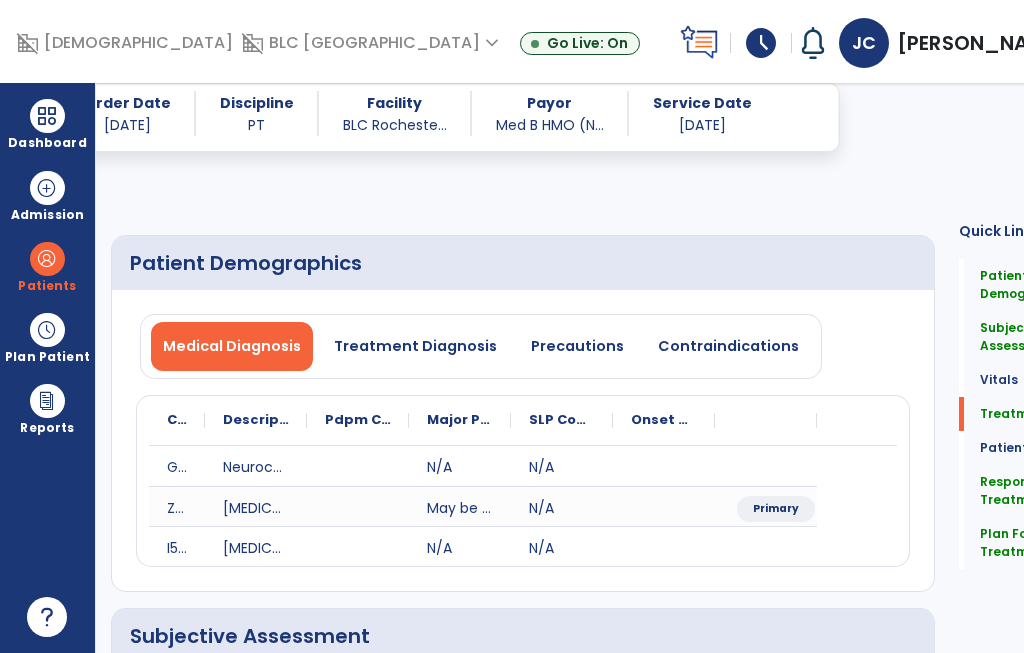 scroll, scrollTop: 1183, scrollLeft: 0, axis: vertical 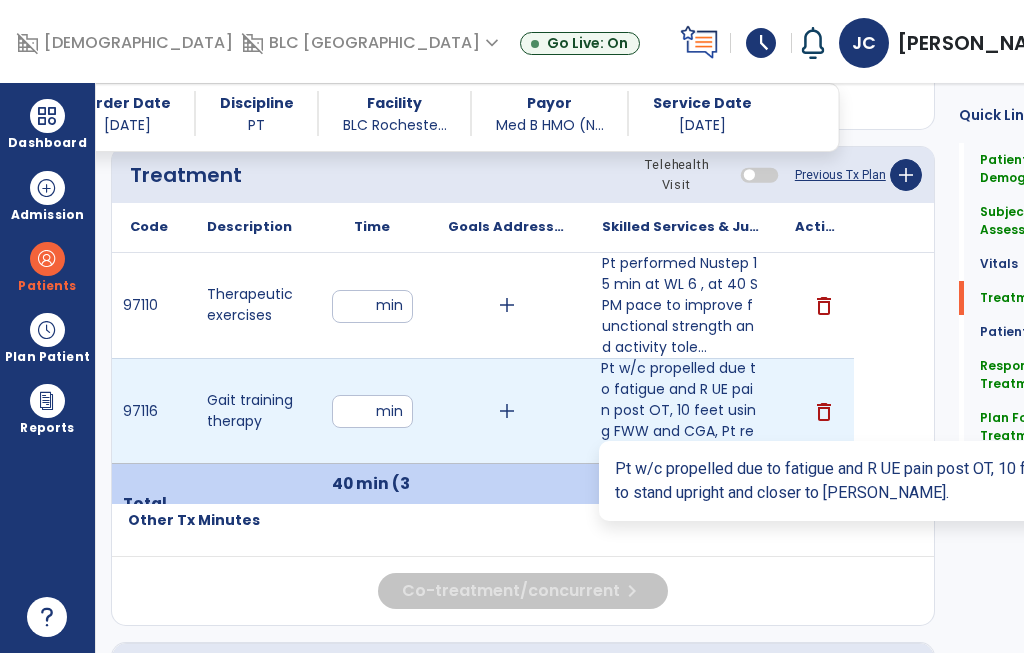 click on "Pt w/c propelled due to fatigue and R UE pain post OT,  10 feet using FWW and CGA, Pt required cues ..." at bounding box center (680, 410) 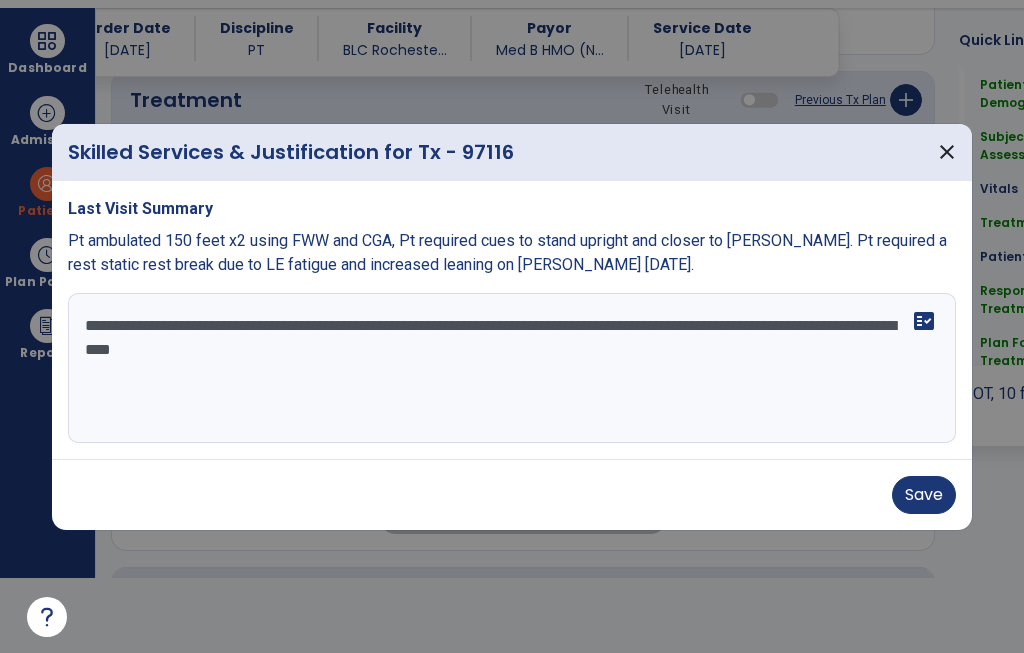 scroll, scrollTop: 0, scrollLeft: 0, axis: both 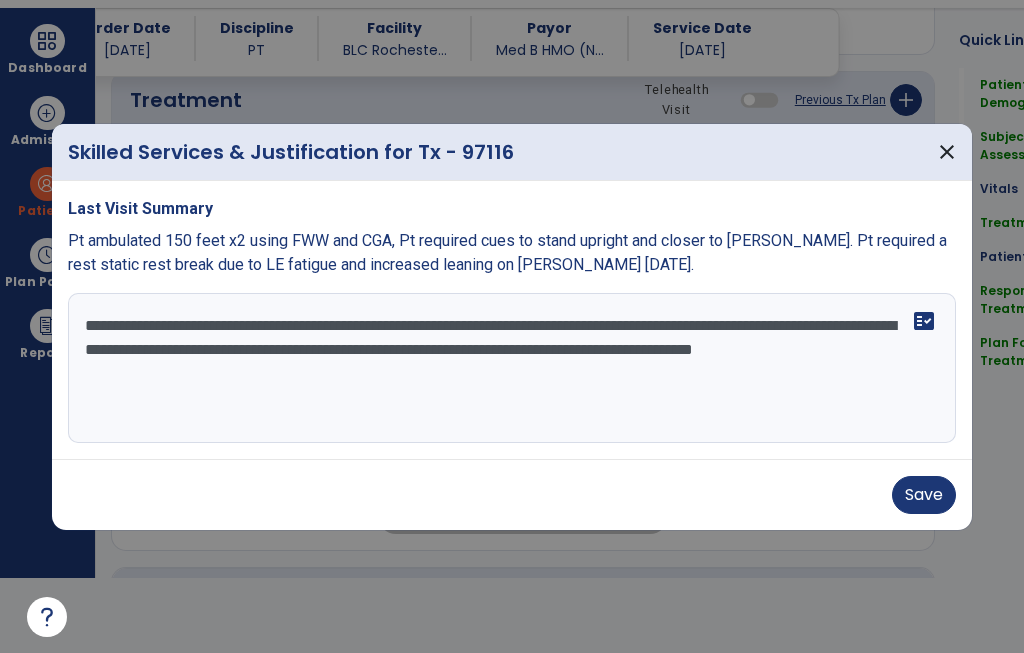 click on "**********" at bounding box center [512, 368] 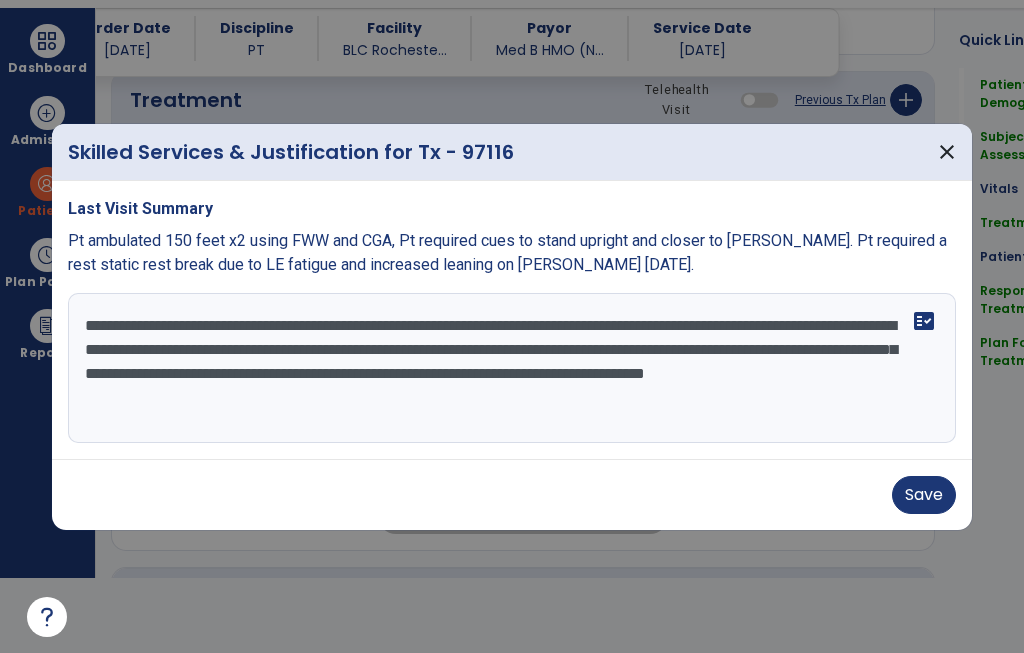 click on "**********" at bounding box center (512, 368) 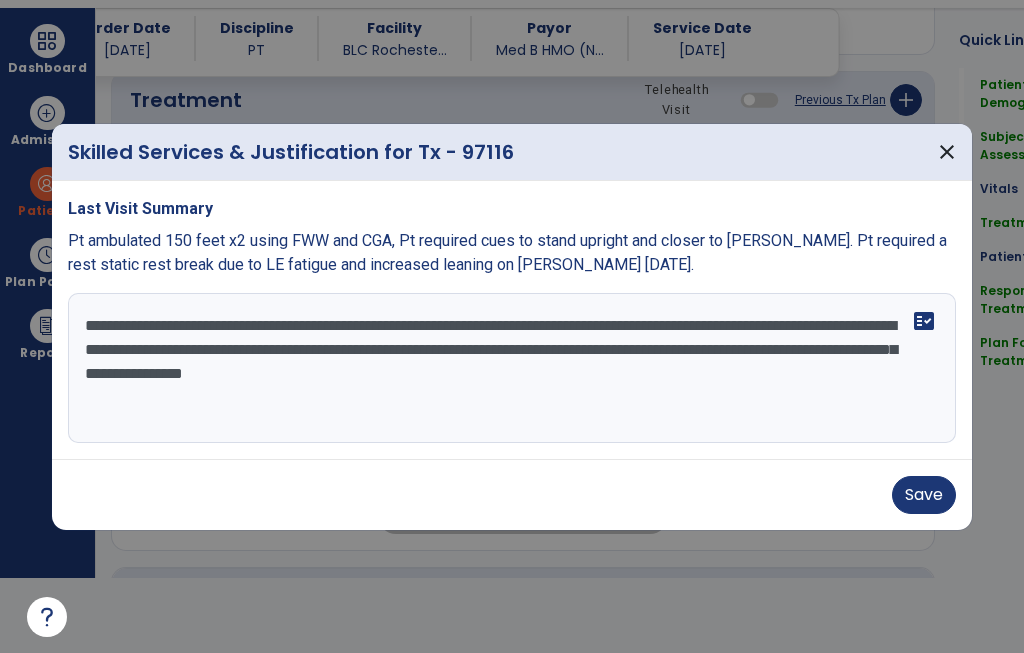 click on "**********" at bounding box center (512, 368) 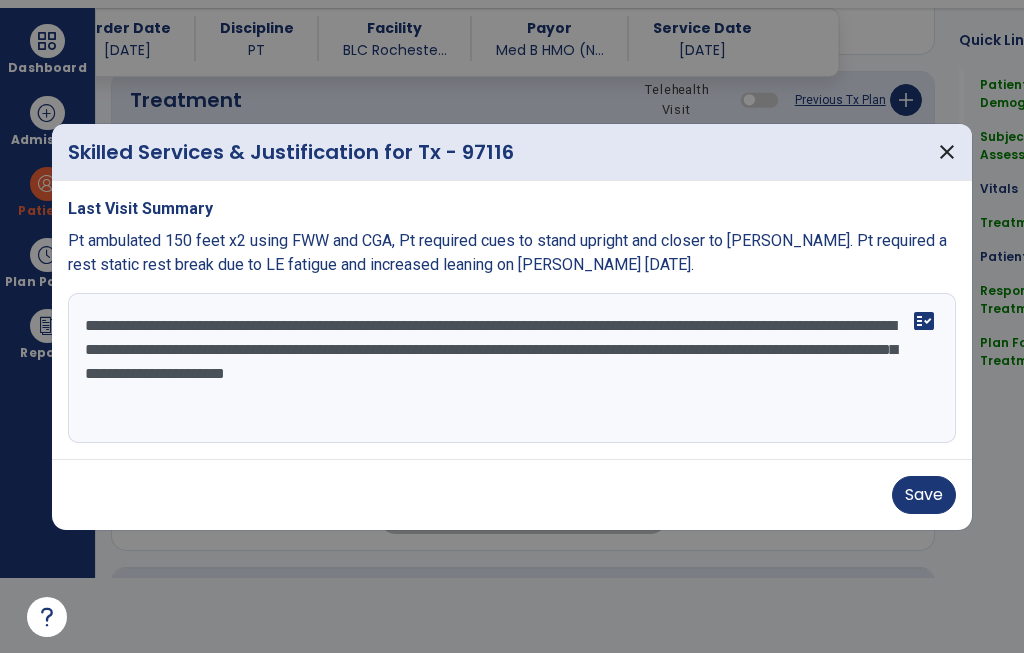 type on "**********" 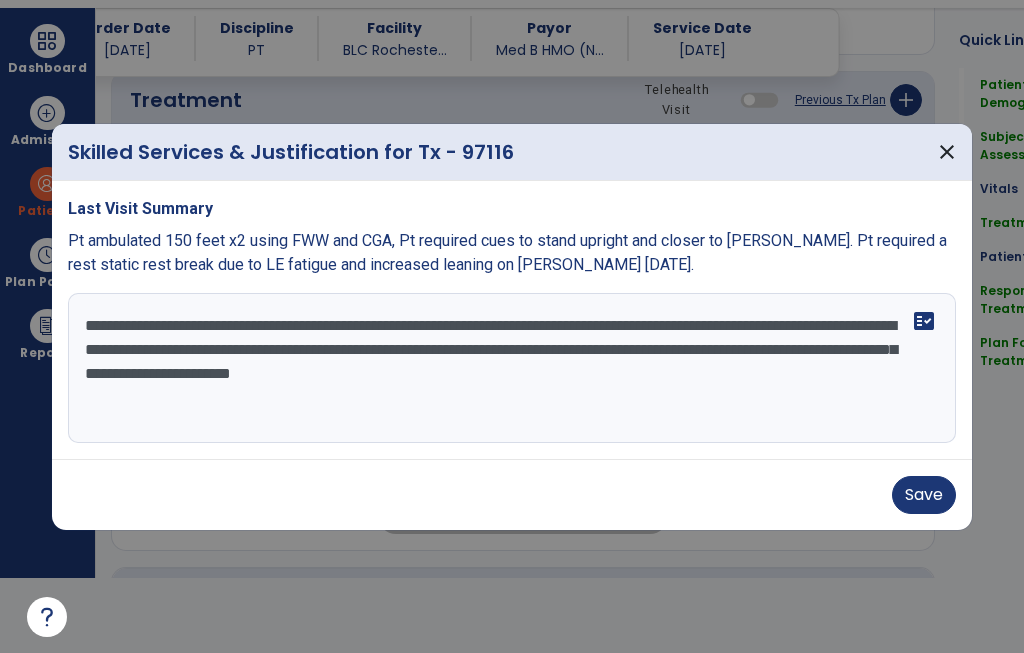 click on "Save" at bounding box center (924, 495) 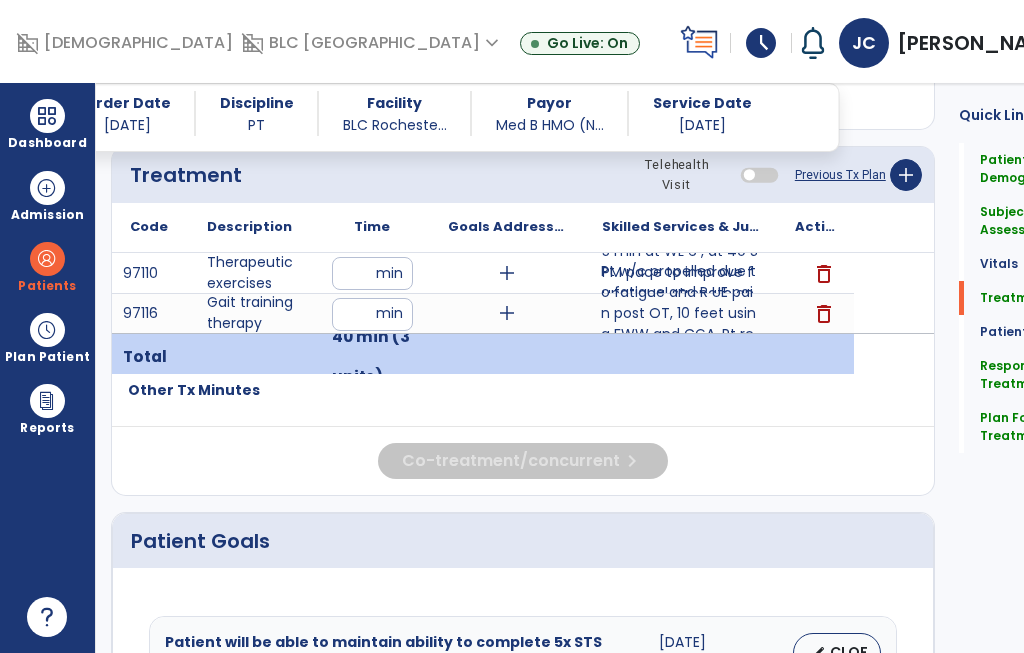 scroll, scrollTop: 75, scrollLeft: 0, axis: vertical 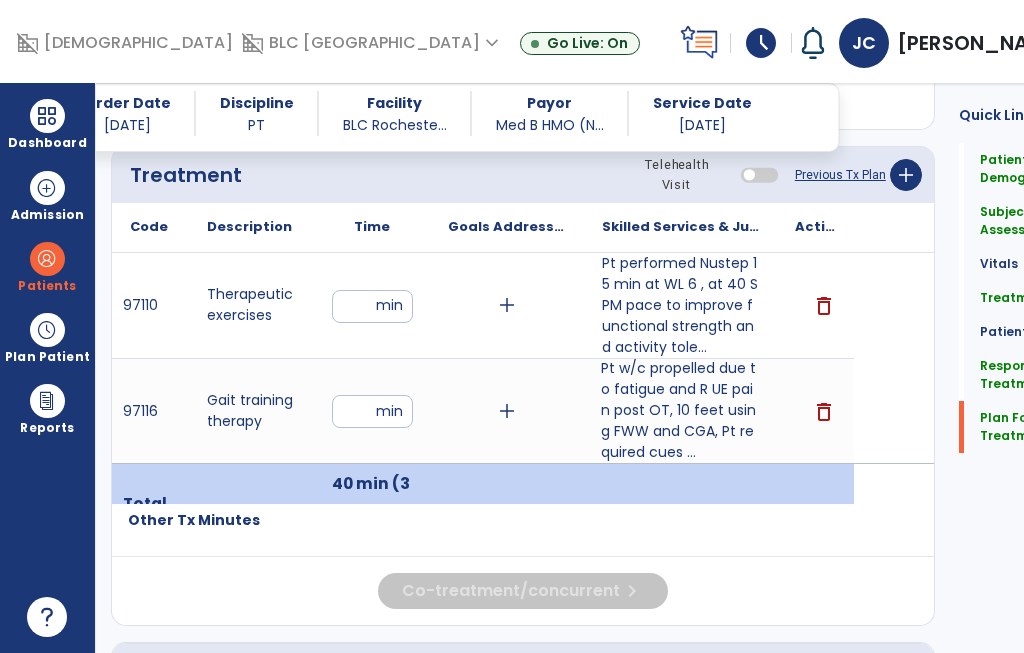 click on "Plan For Next Treatment" 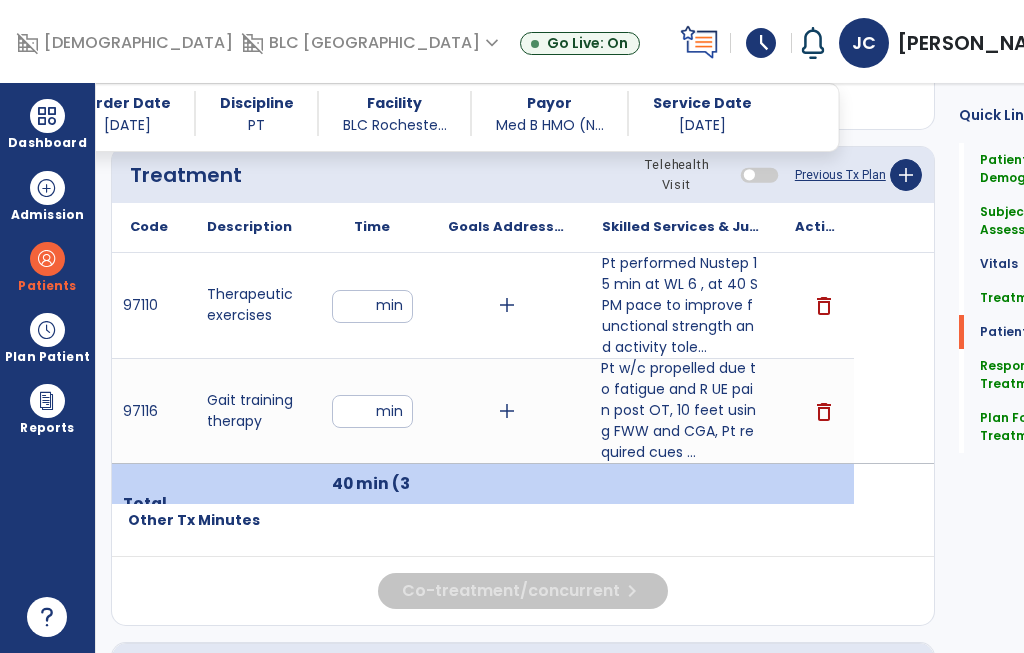 scroll, scrollTop: 2741, scrollLeft: 0, axis: vertical 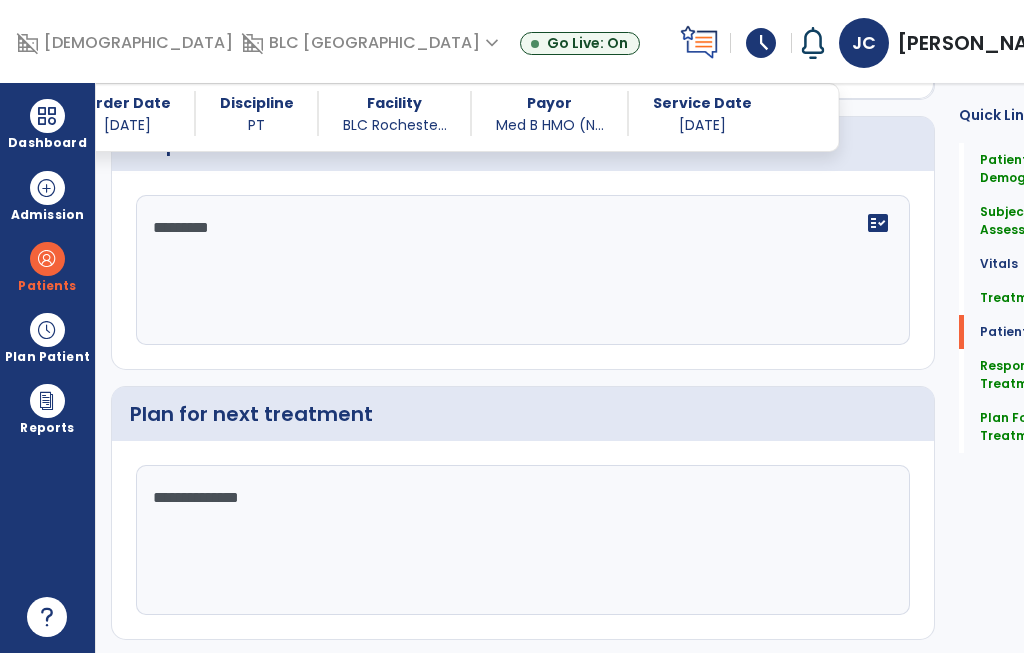 click on "Treatment" 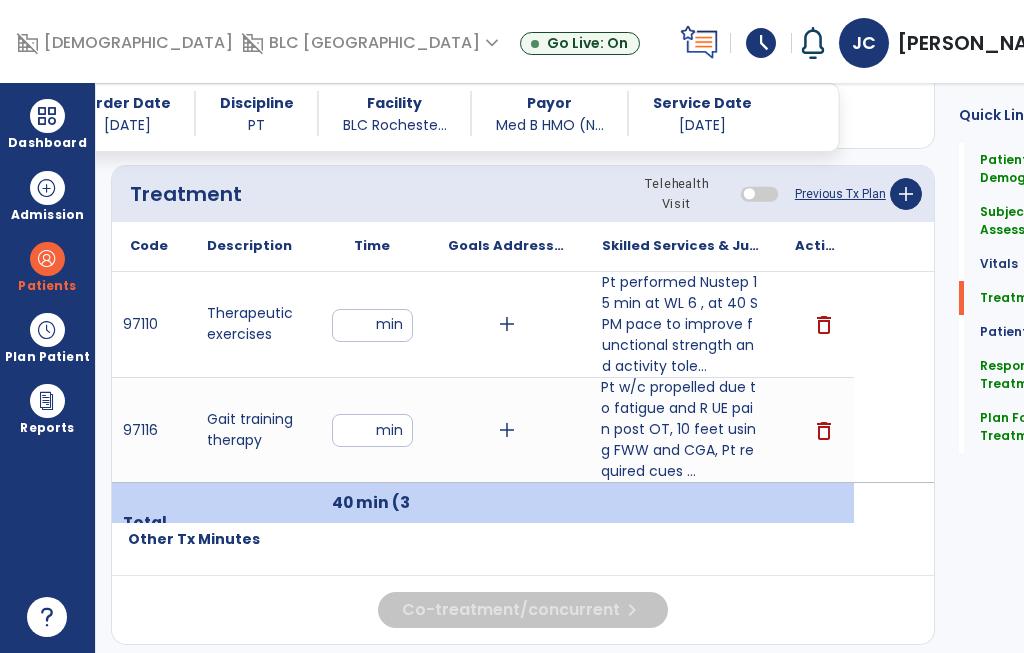 click on "**" at bounding box center [372, 430] 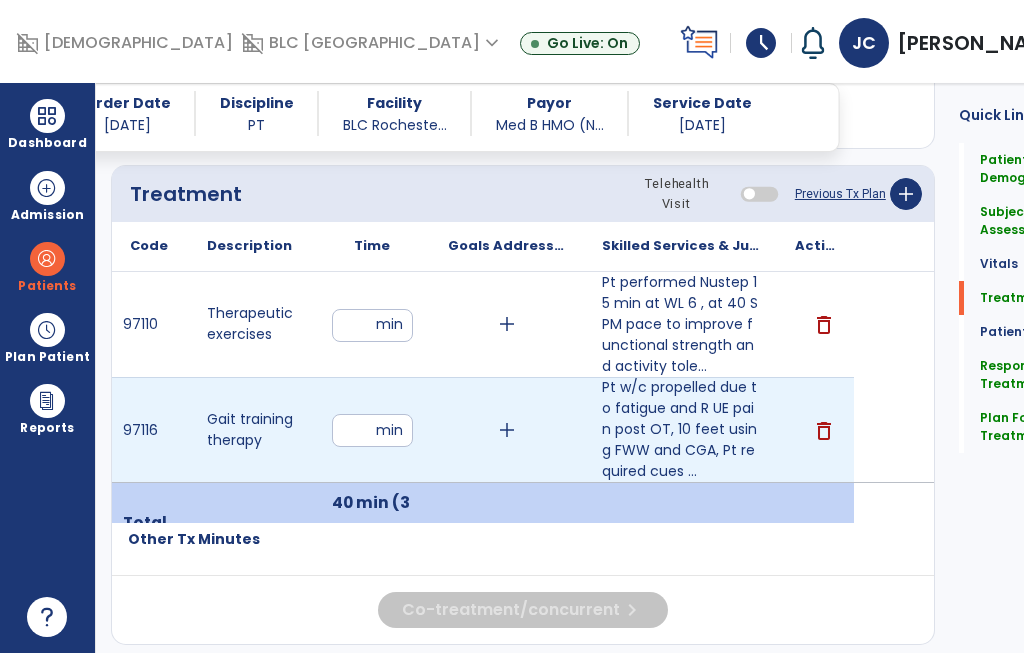 type on "**" 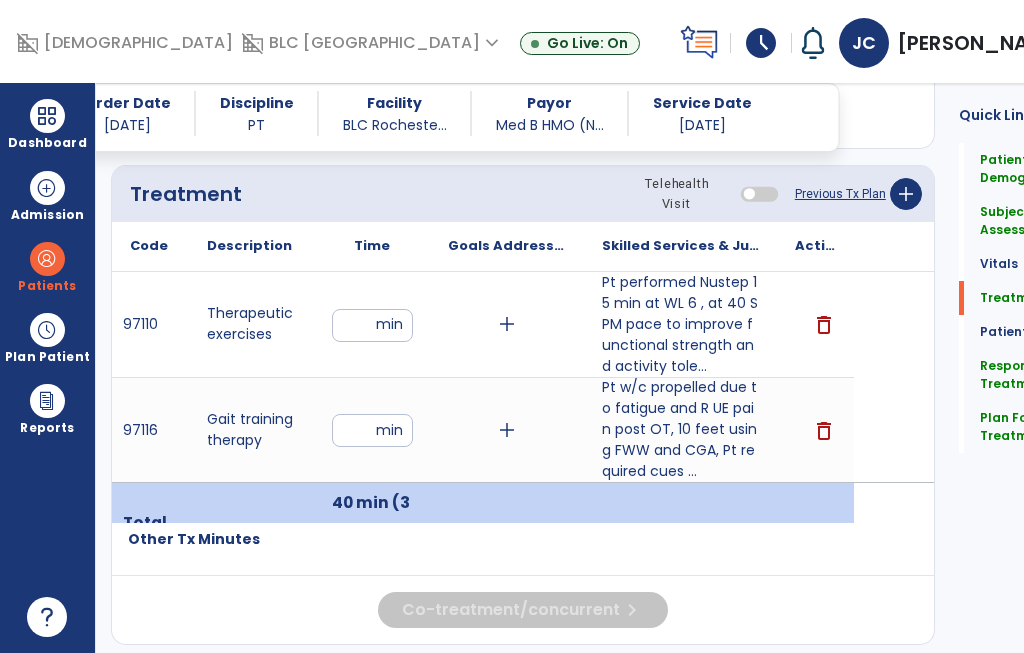 click on "Quick Links  Patient Demographics   Patient Demographics   Subjective Assessment   Subjective Assessment   Vitals   Vitals   Treatment   Treatment   Patient Goals   Patient Goals   Response To Treatment   Response To Treatment   Plan For Next Treatment   Plan For Next Treatment" 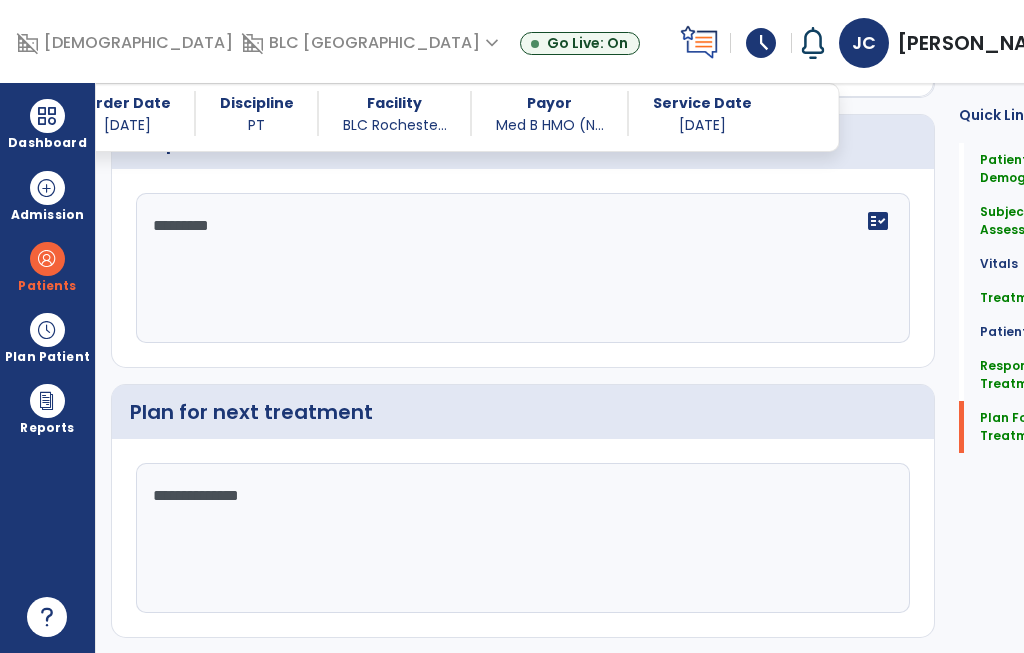 scroll, scrollTop: 2741, scrollLeft: 0, axis: vertical 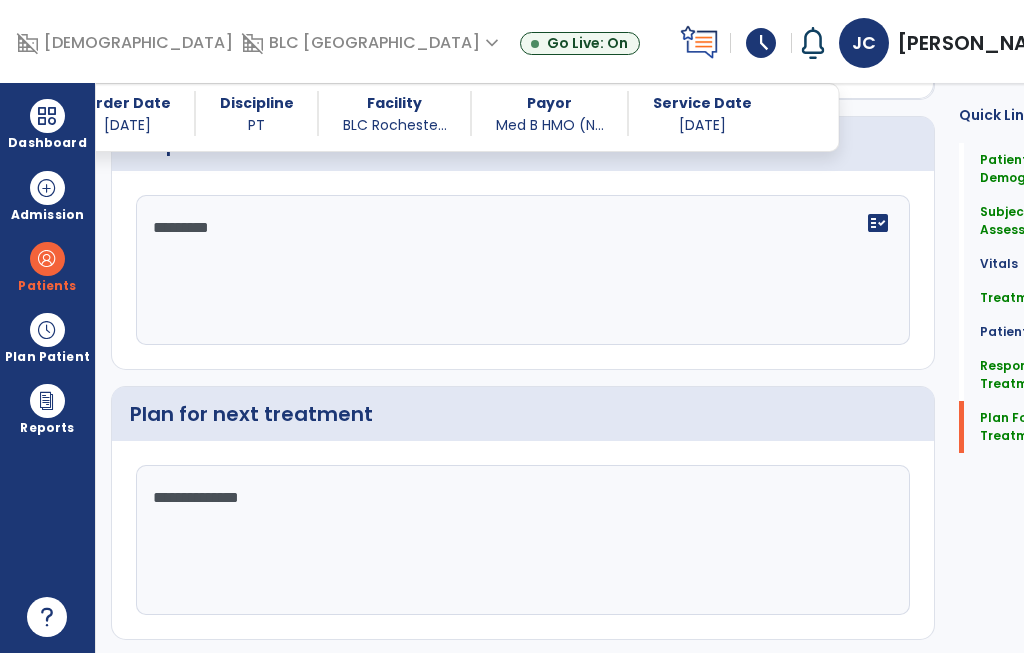click on "Re-Sign Doc" 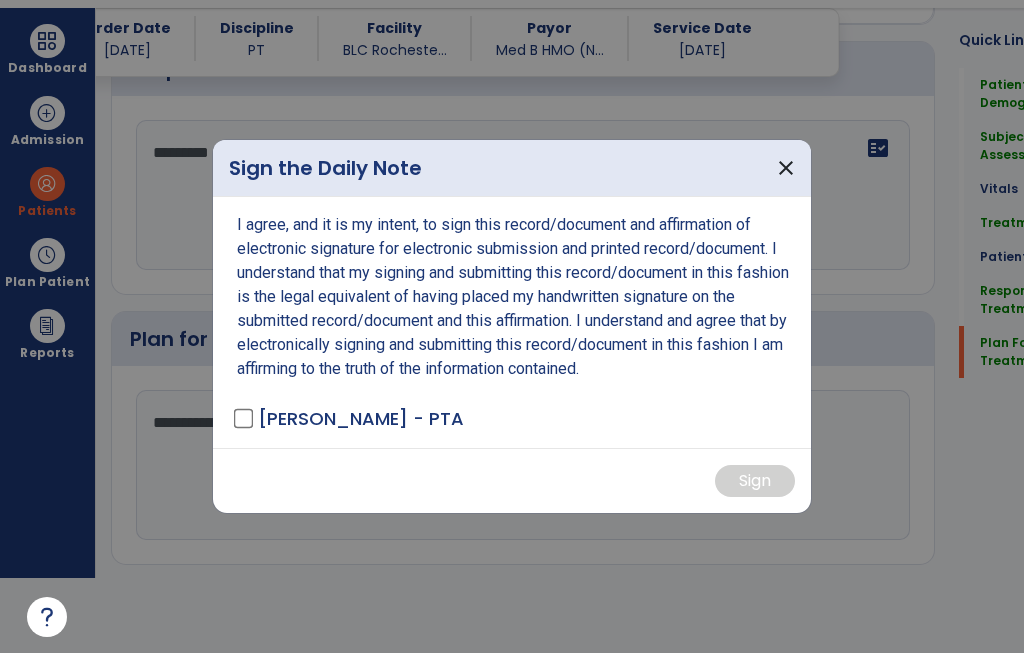 scroll, scrollTop: 0, scrollLeft: 0, axis: both 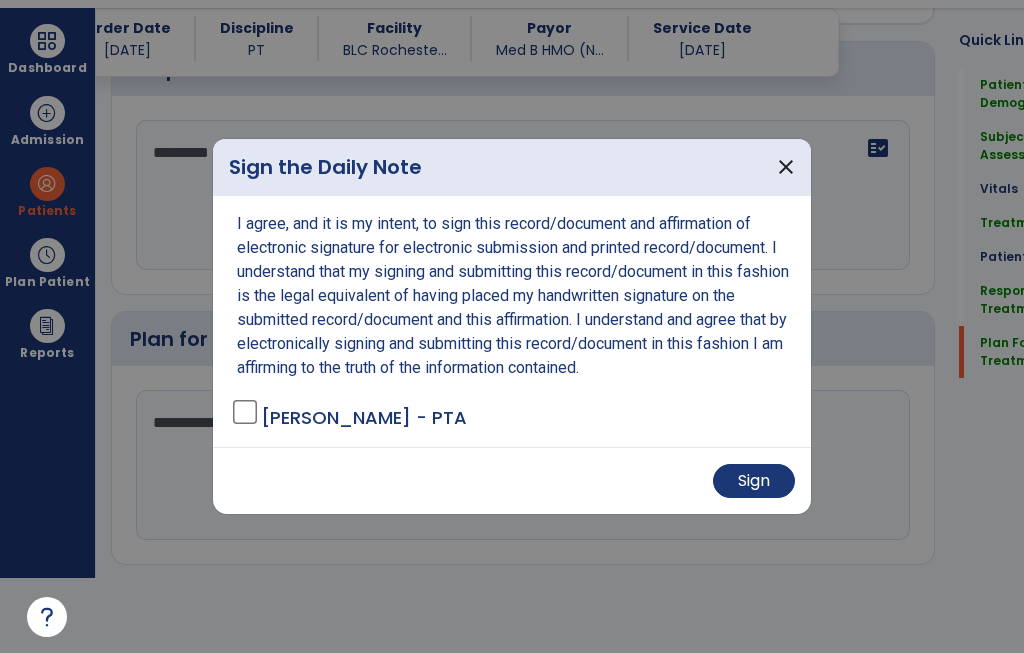 click on "Sign" at bounding box center (754, 481) 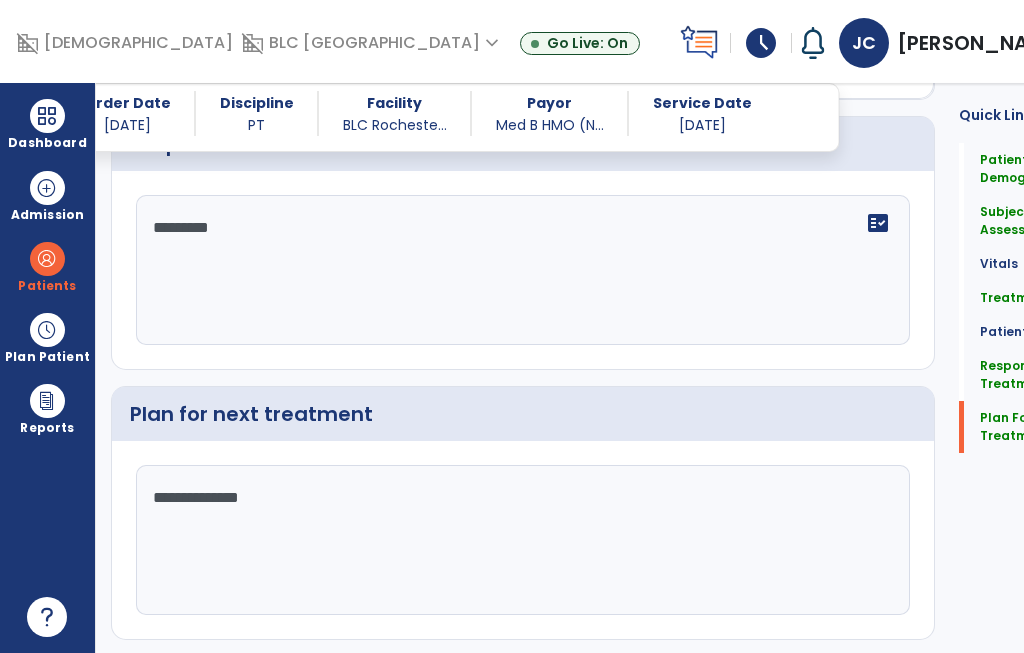 scroll, scrollTop: 75, scrollLeft: 0, axis: vertical 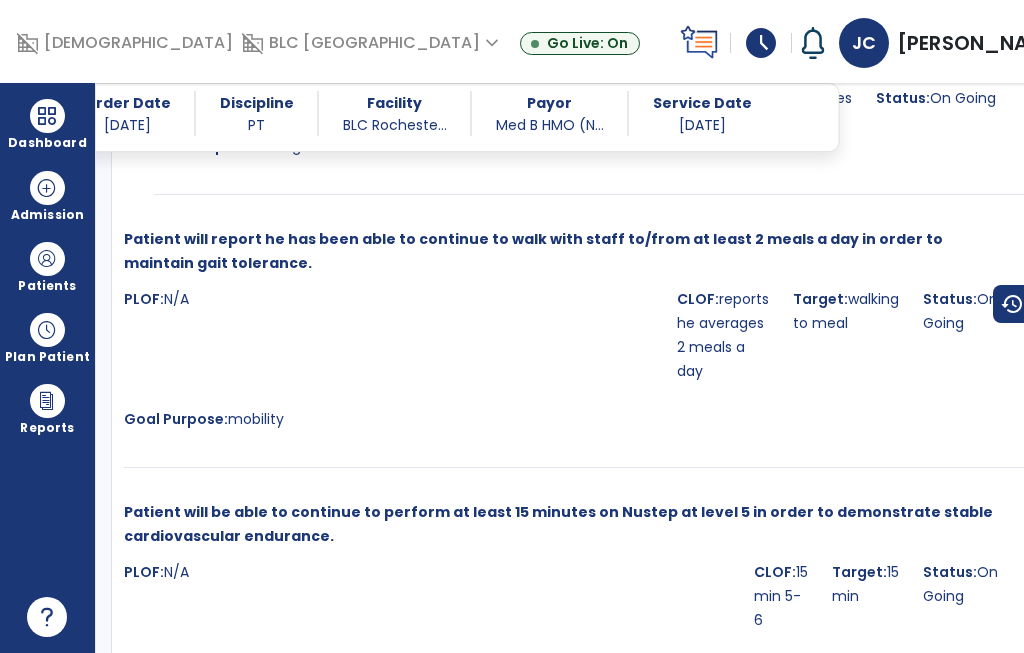 click on "schedule" at bounding box center [761, 43] 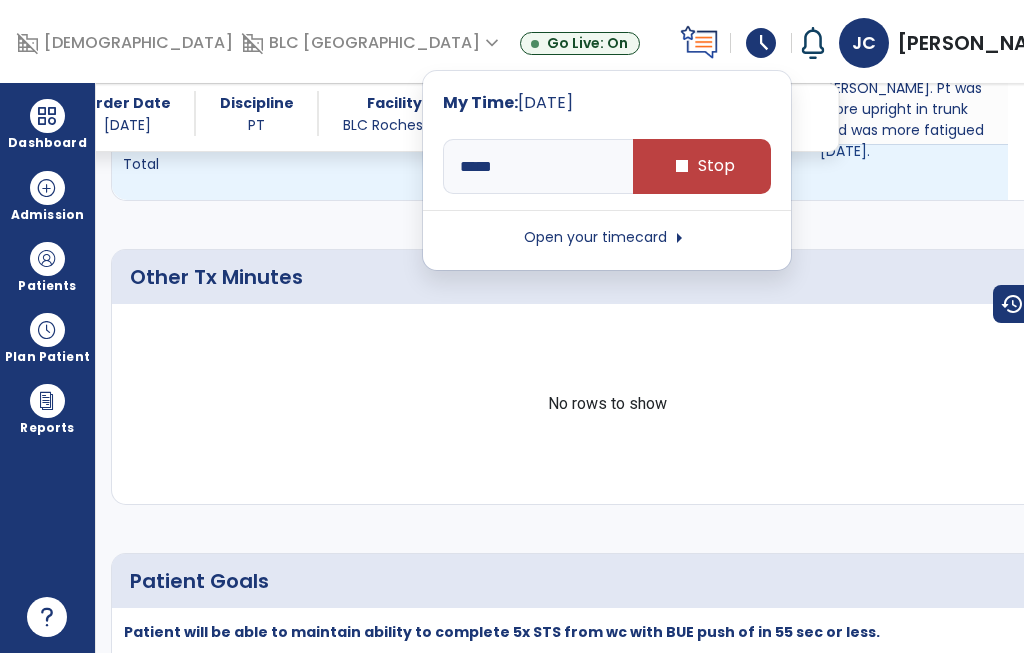 click at bounding box center [908, 172] 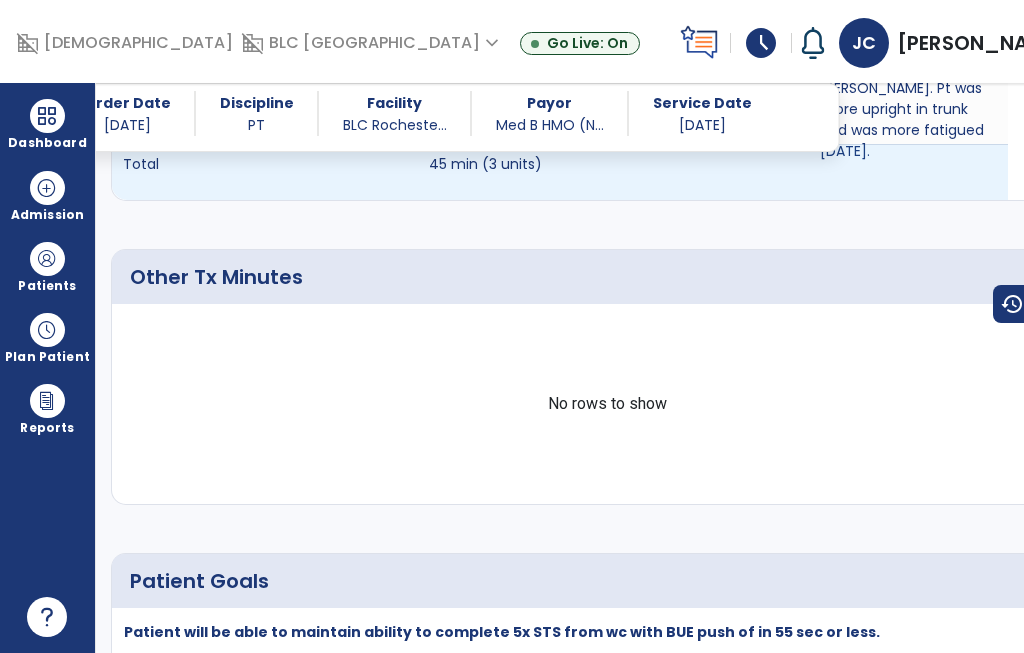 click on "schedule" at bounding box center [761, 43] 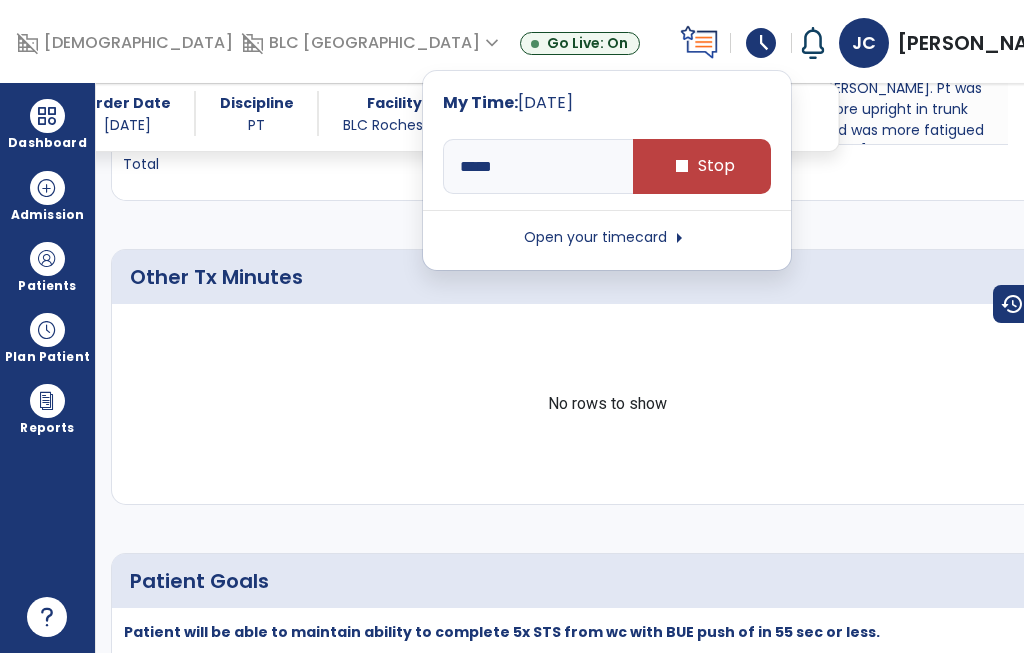 click on "stop  Stop" at bounding box center (702, 166) 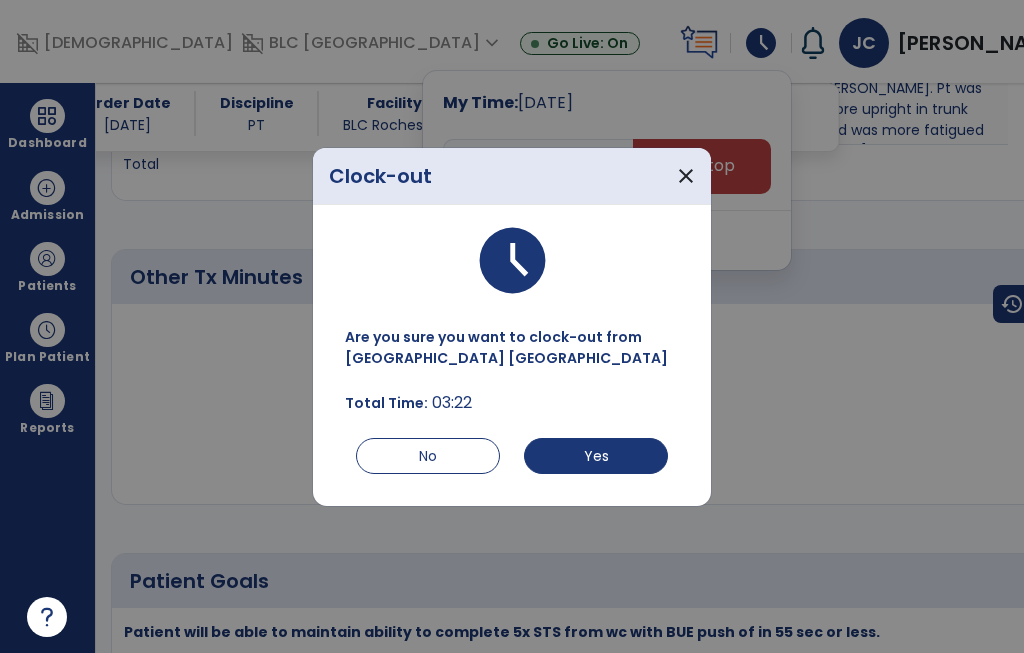 click on "Yes" at bounding box center [596, 456] 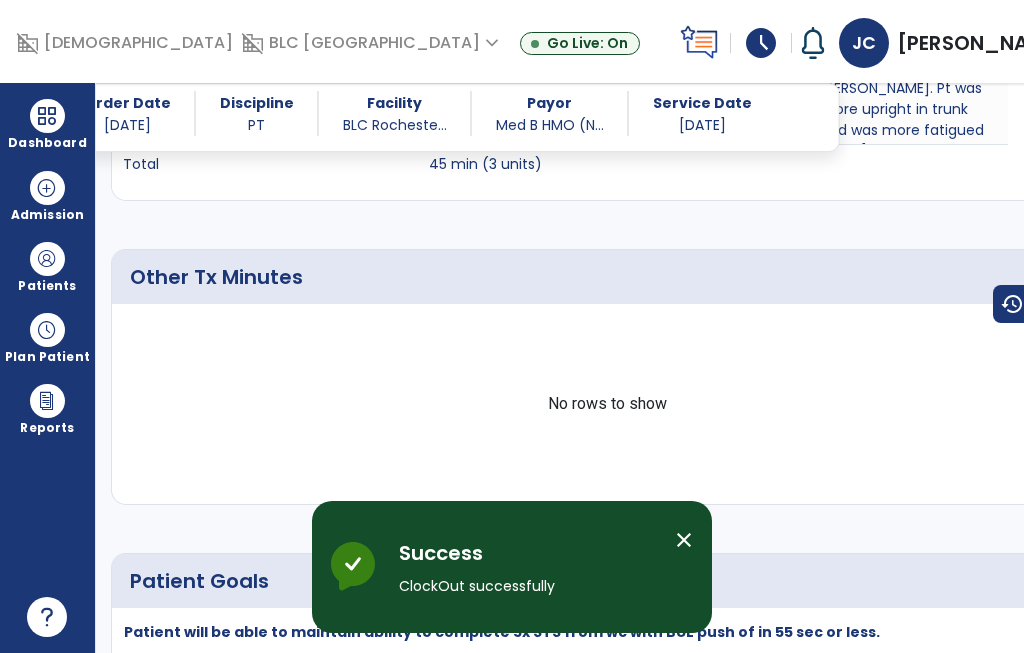click on "schedule" at bounding box center (761, 43) 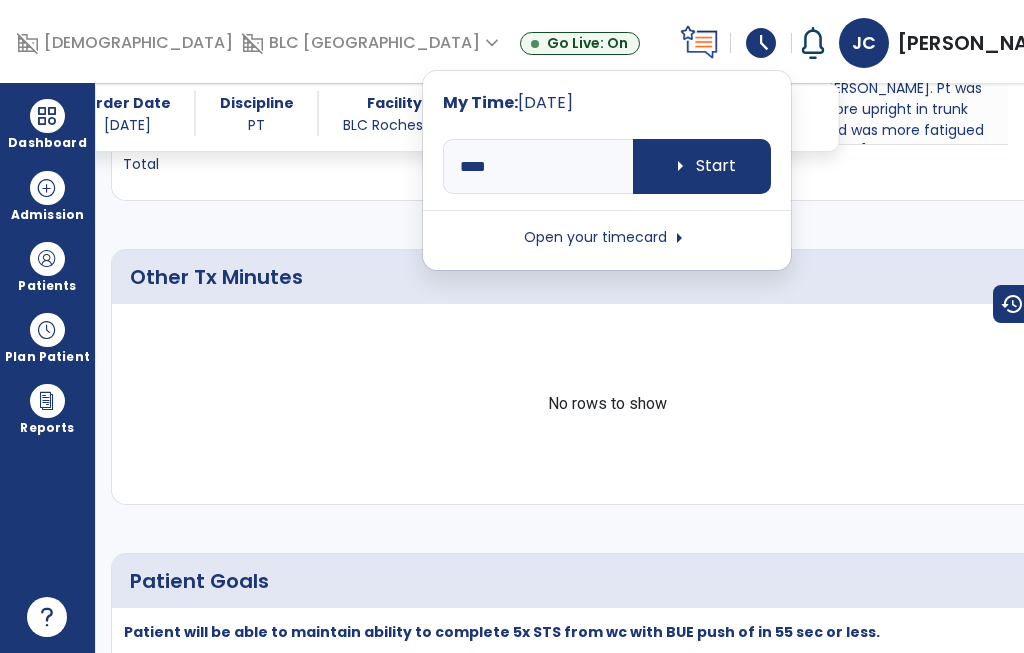 click on "arrow_right" at bounding box center (679, 238) 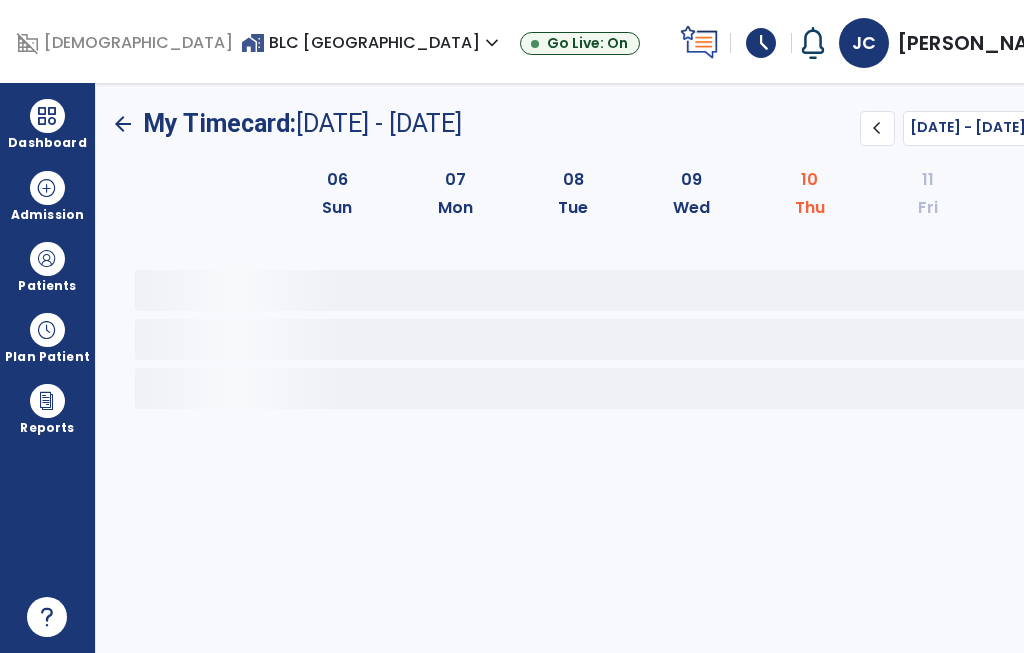 scroll, scrollTop: 0, scrollLeft: 0, axis: both 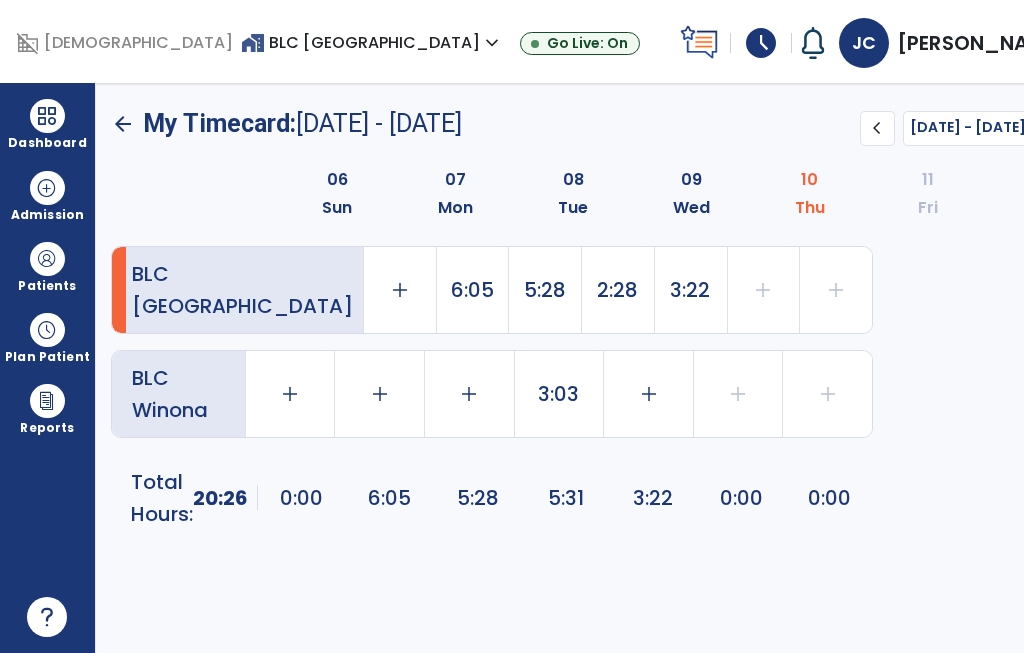 click on "3:22" 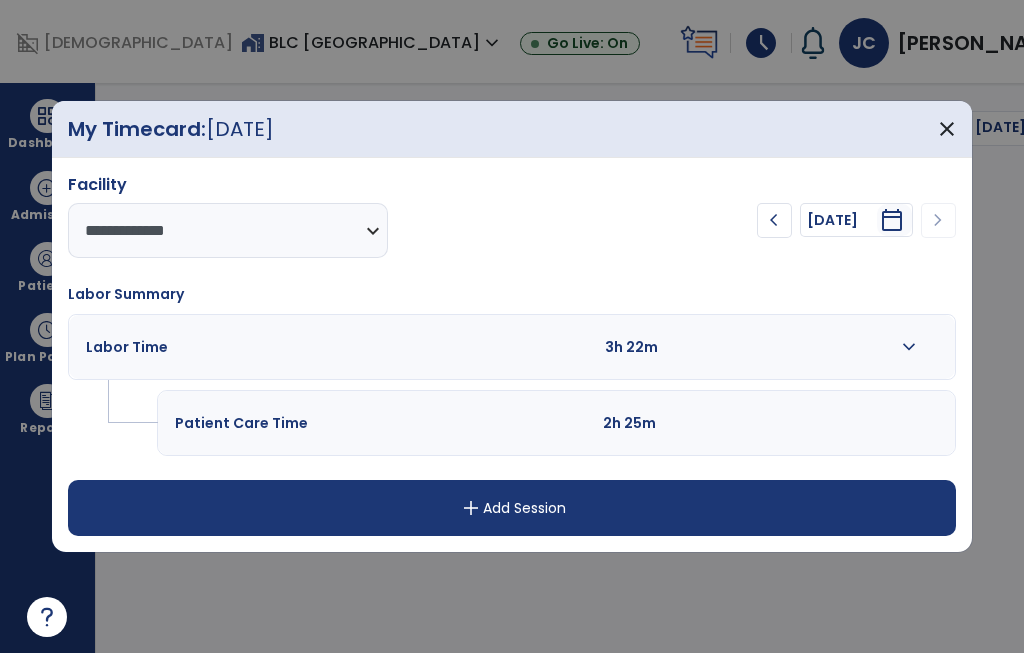 click on "Labor Time  3h 22m   expand_more" at bounding box center (512, 347) 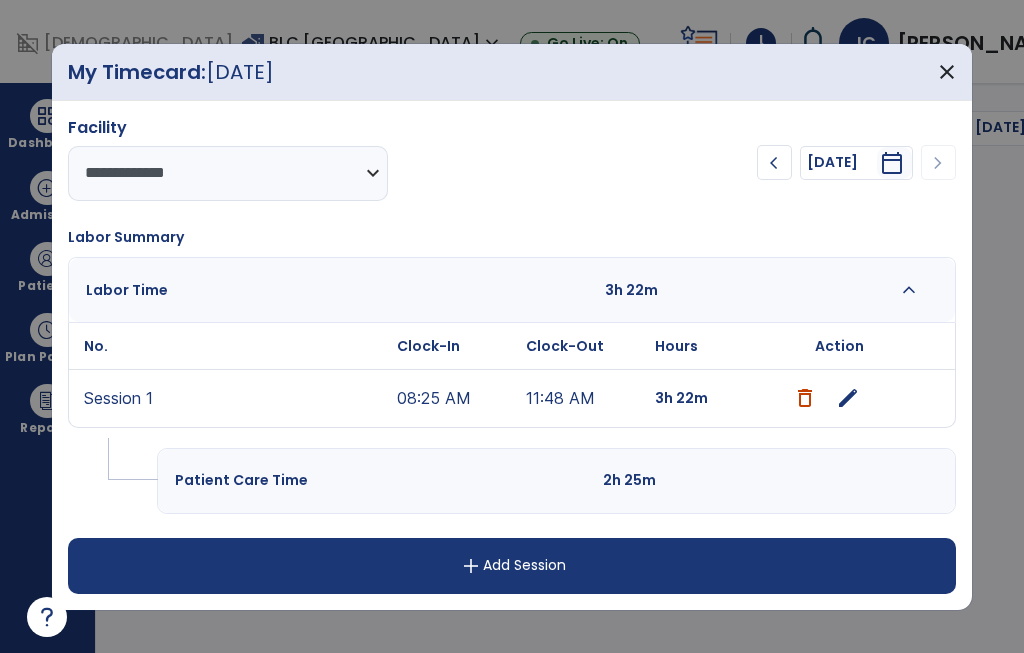 click on "edit" at bounding box center (848, 398) 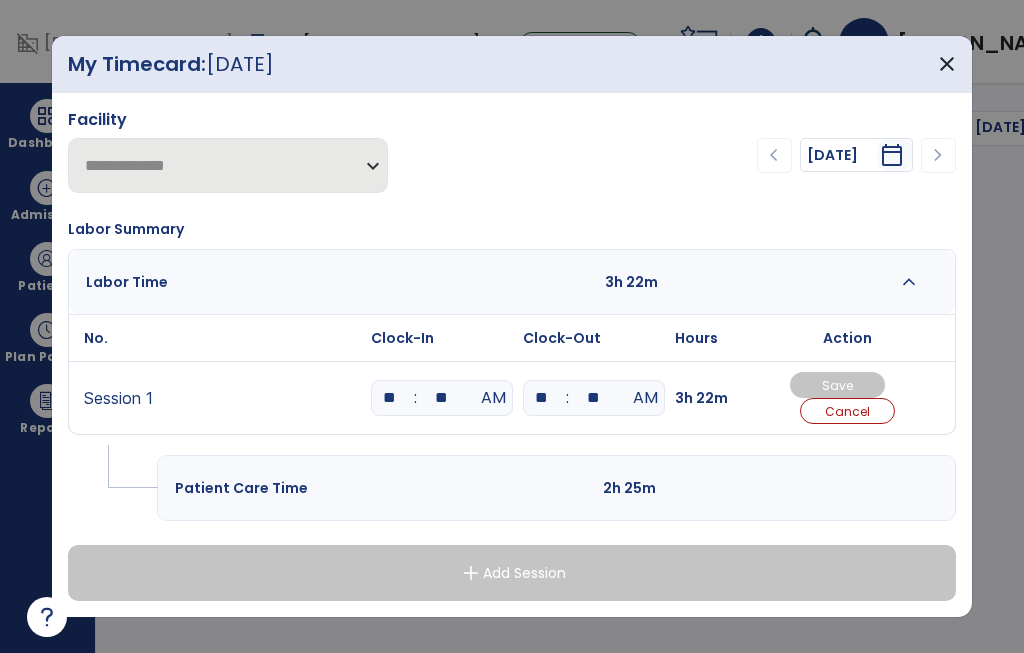 click on "**" at bounding box center [442, 398] 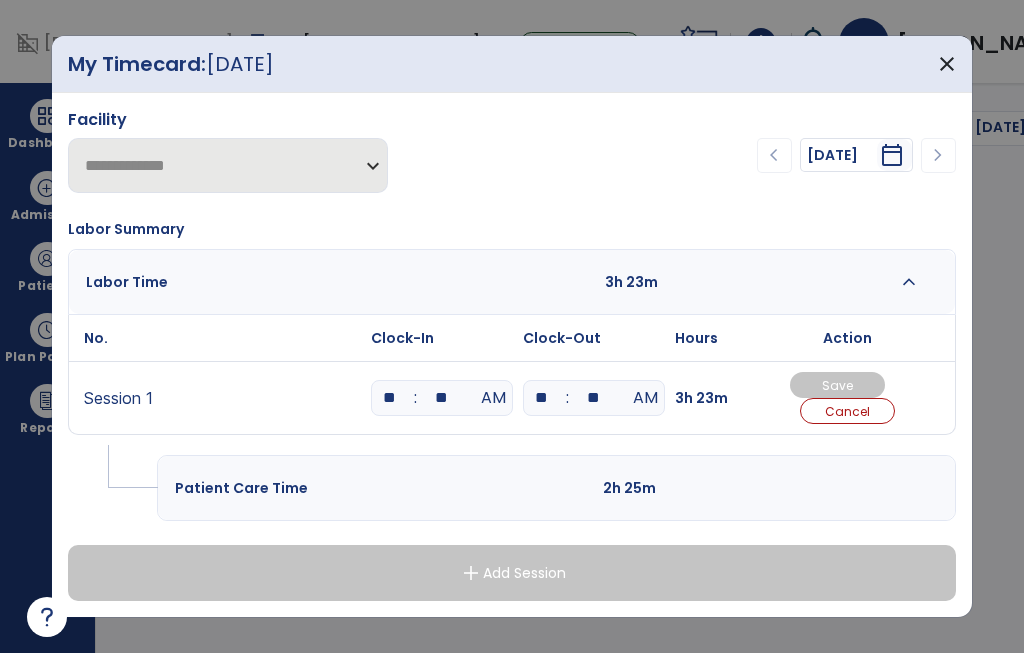 type on "*" 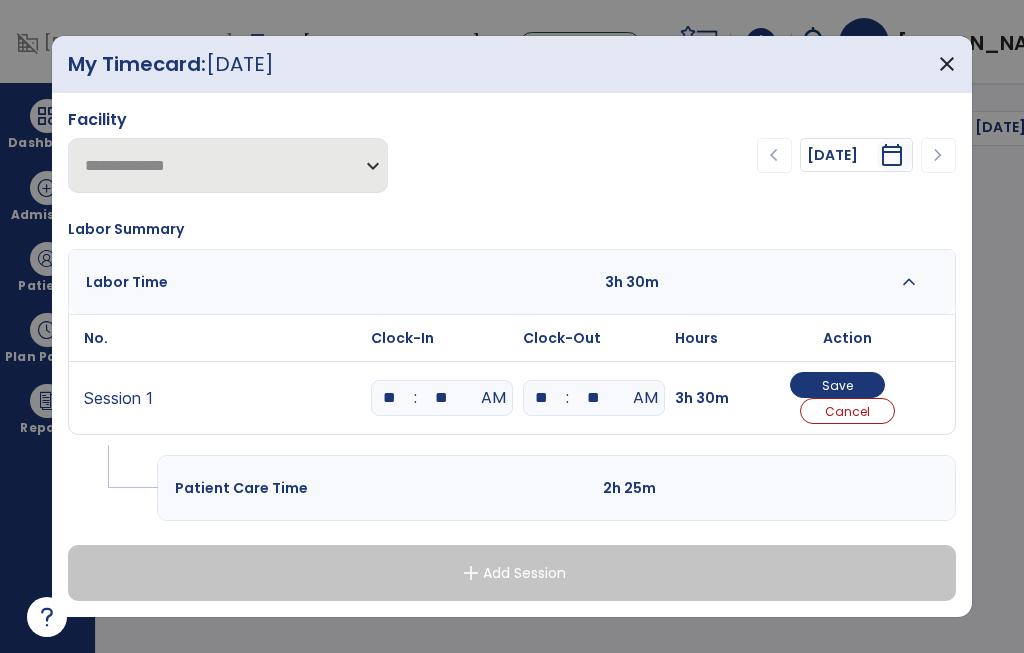 click on "Save" at bounding box center (837, 385) 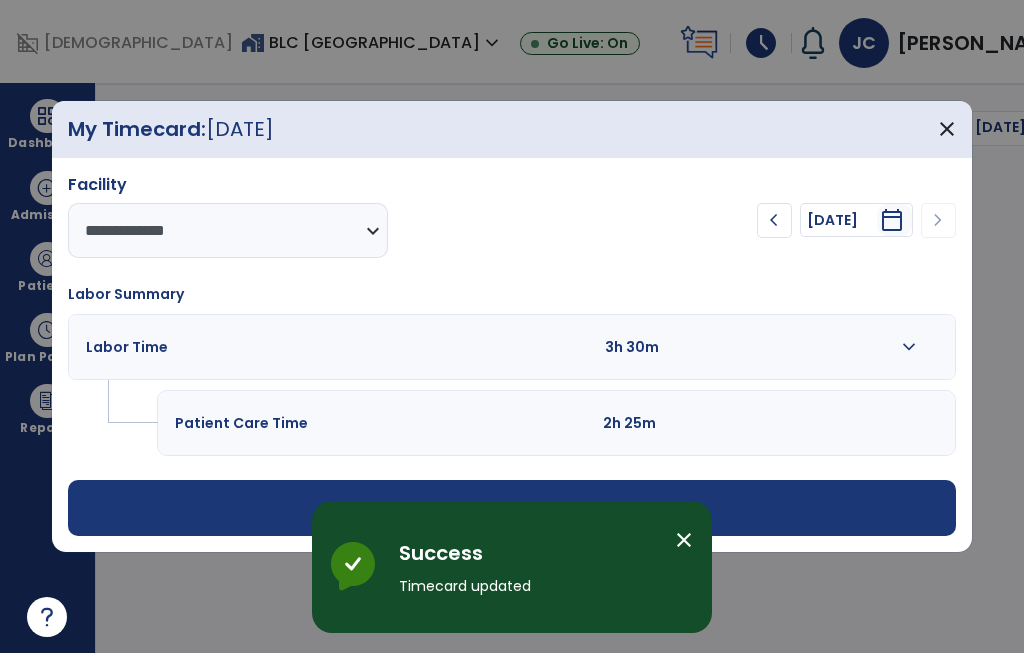 click on "add  Add Session" at bounding box center [512, 508] 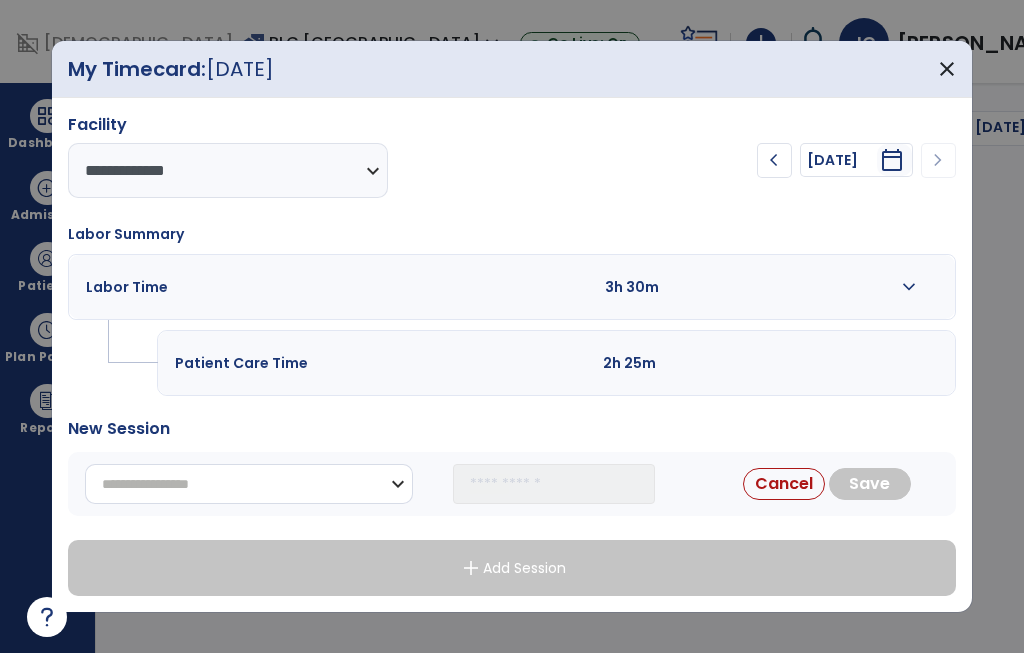 click on "**********" at bounding box center [249, 484] 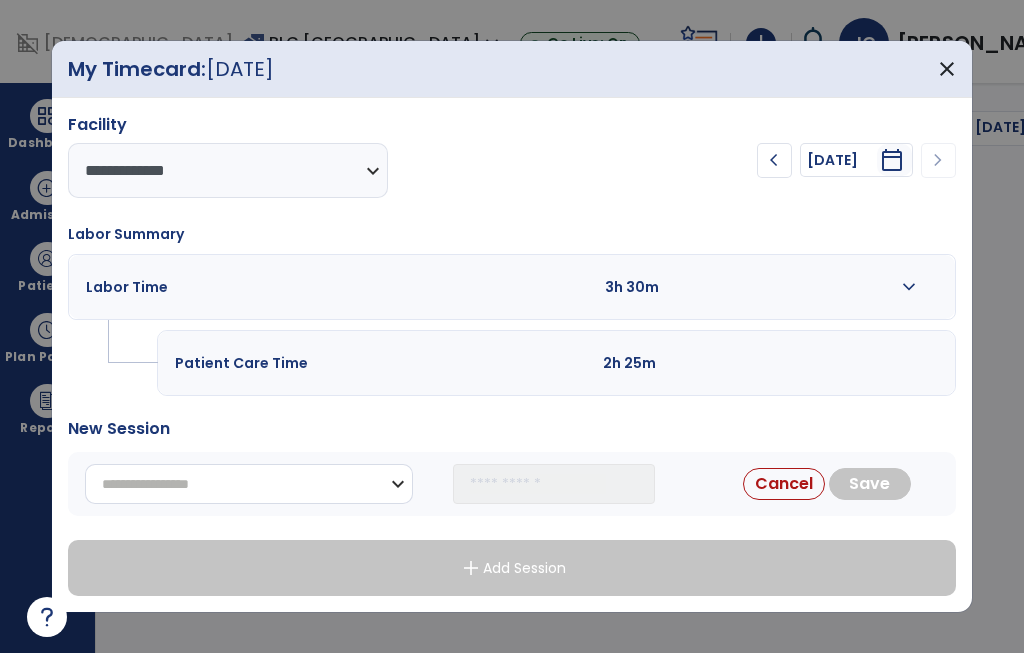 select on "**********" 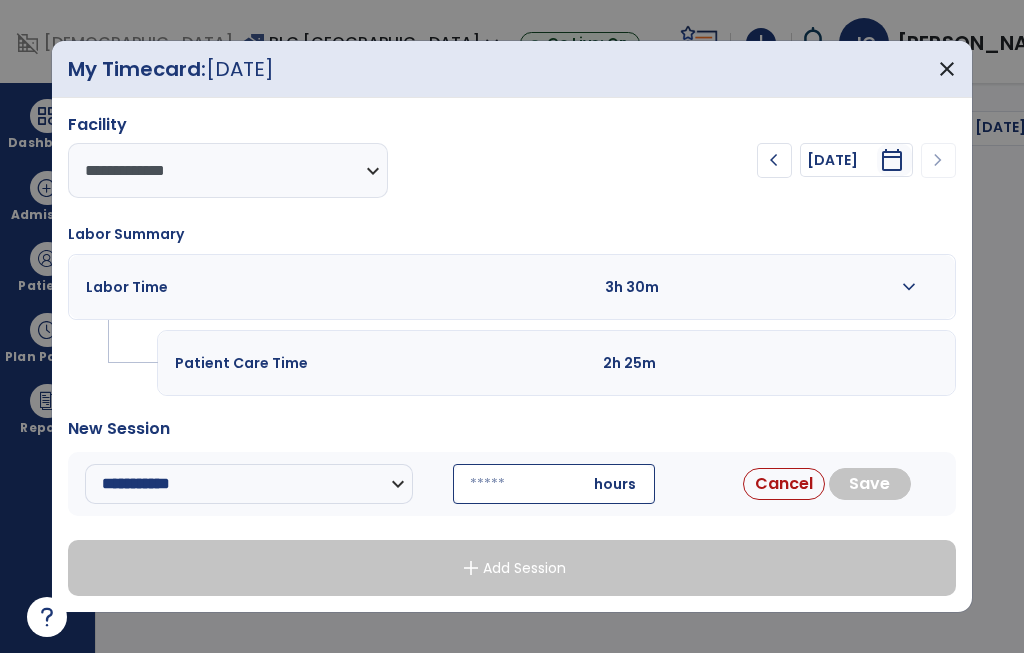 click at bounding box center [554, 484] 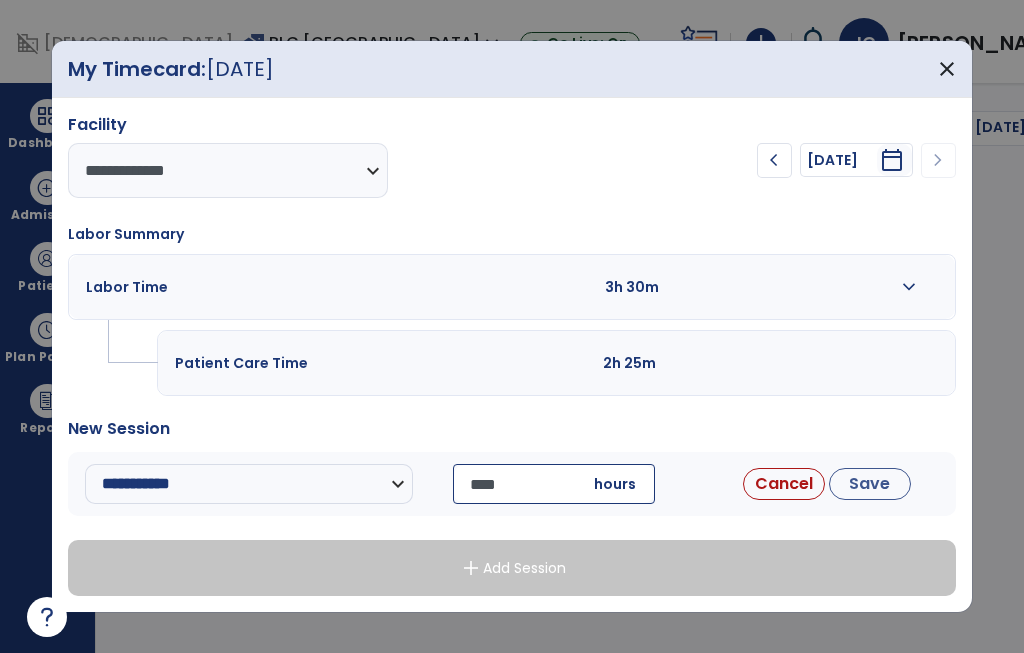 type on "*****" 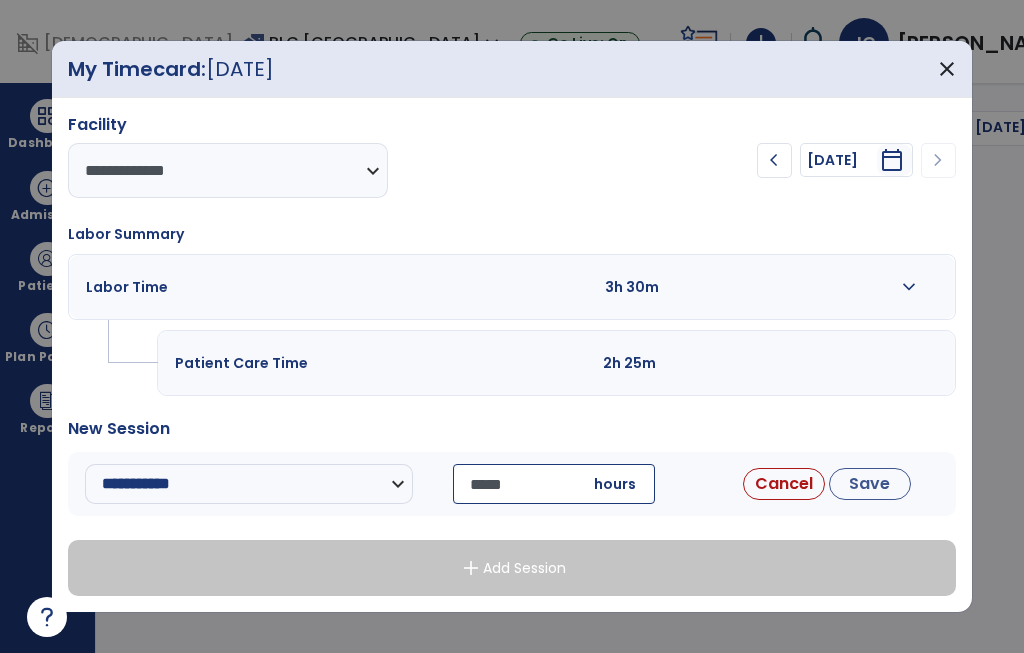 click on "Save" at bounding box center [870, 484] 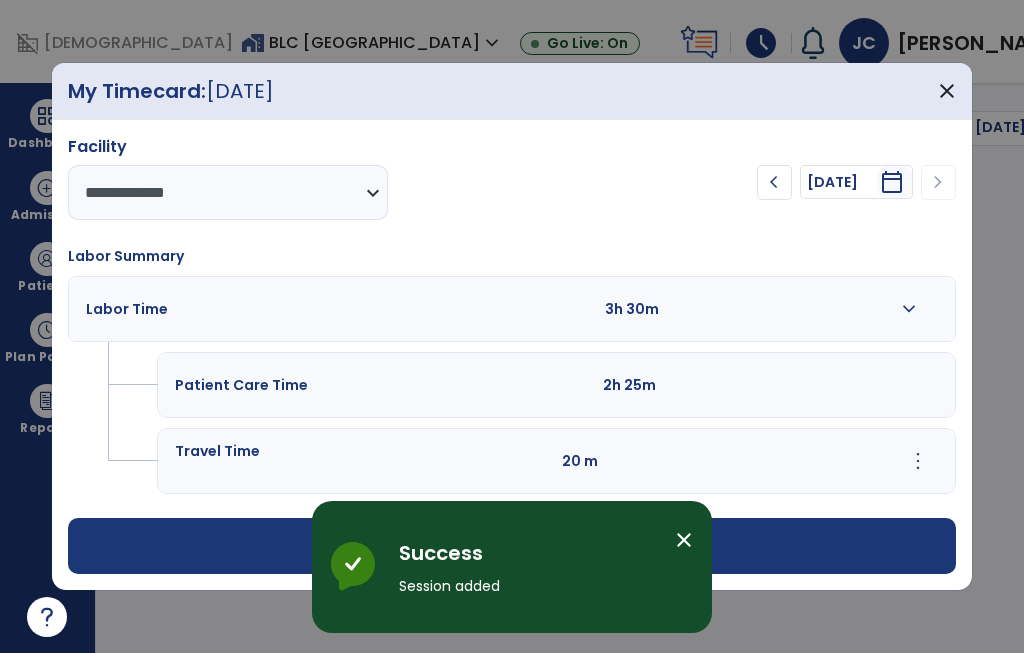 click on "add  Add Session" at bounding box center [512, 546] 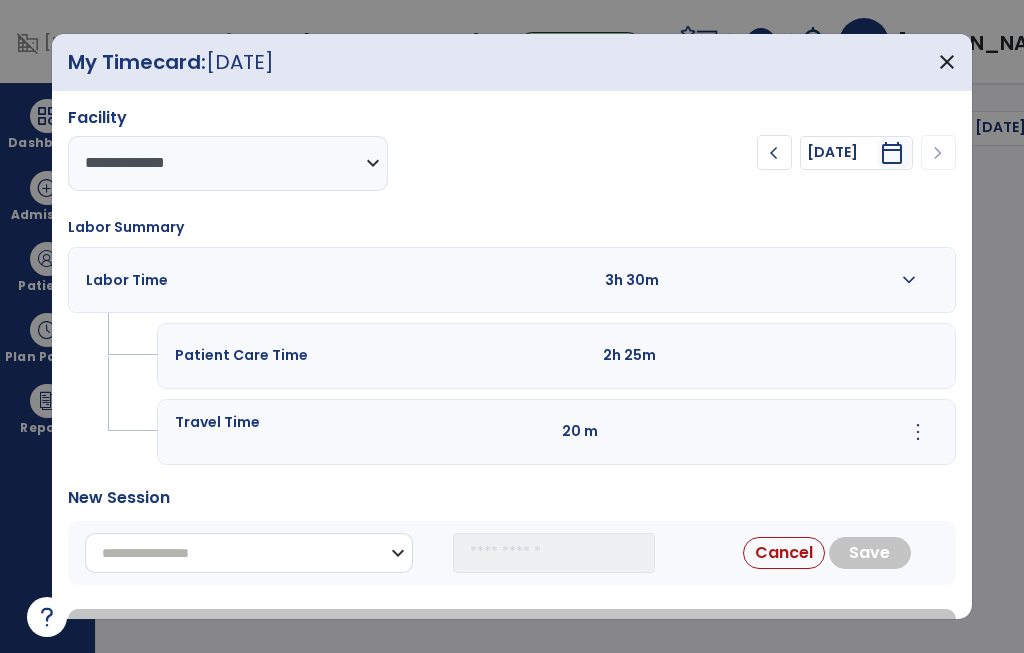 click on "**********" at bounding box center (249, 553) 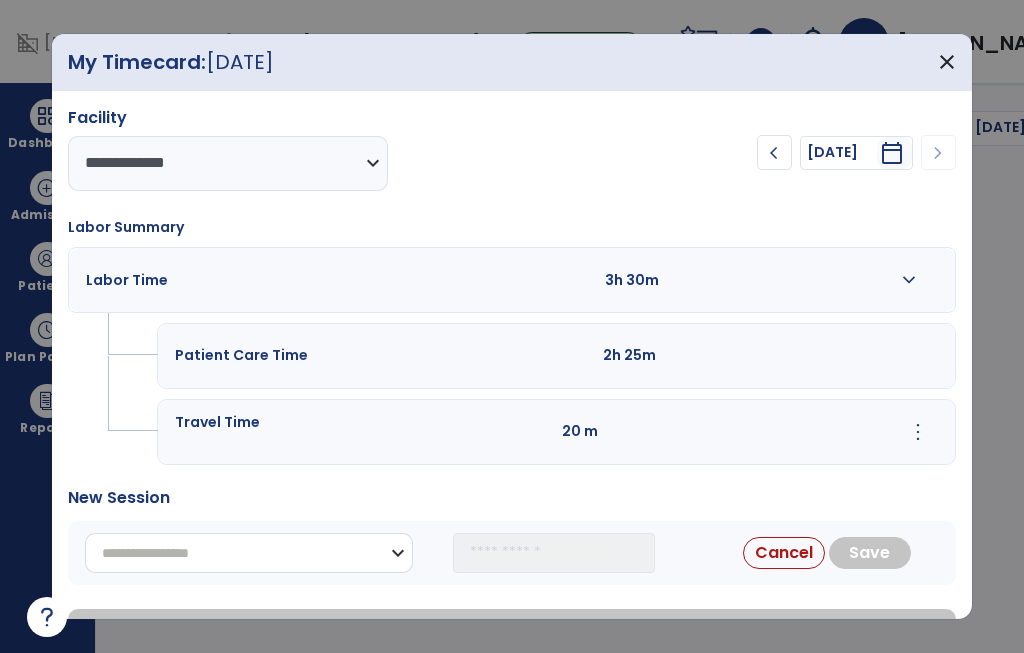 select on "*******" 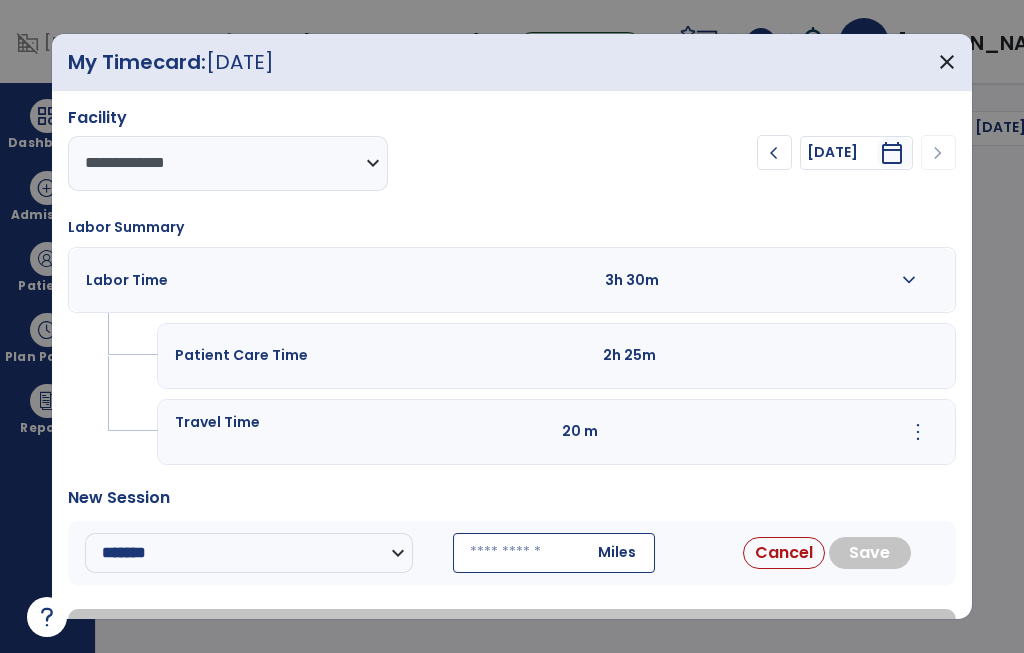 click at bounding box center (554, 553) 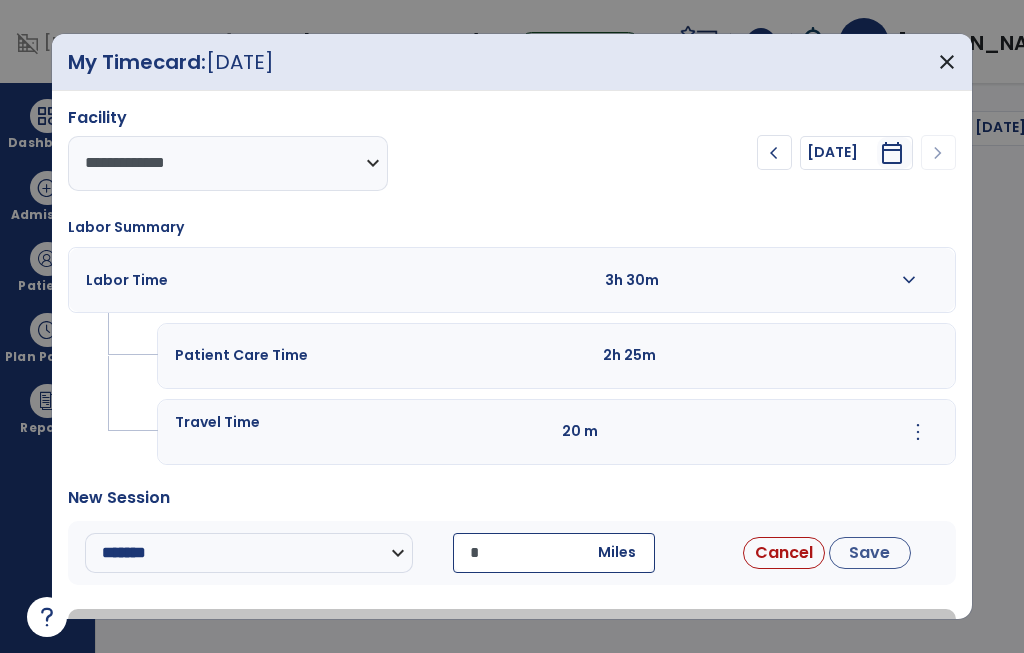 type on "**" 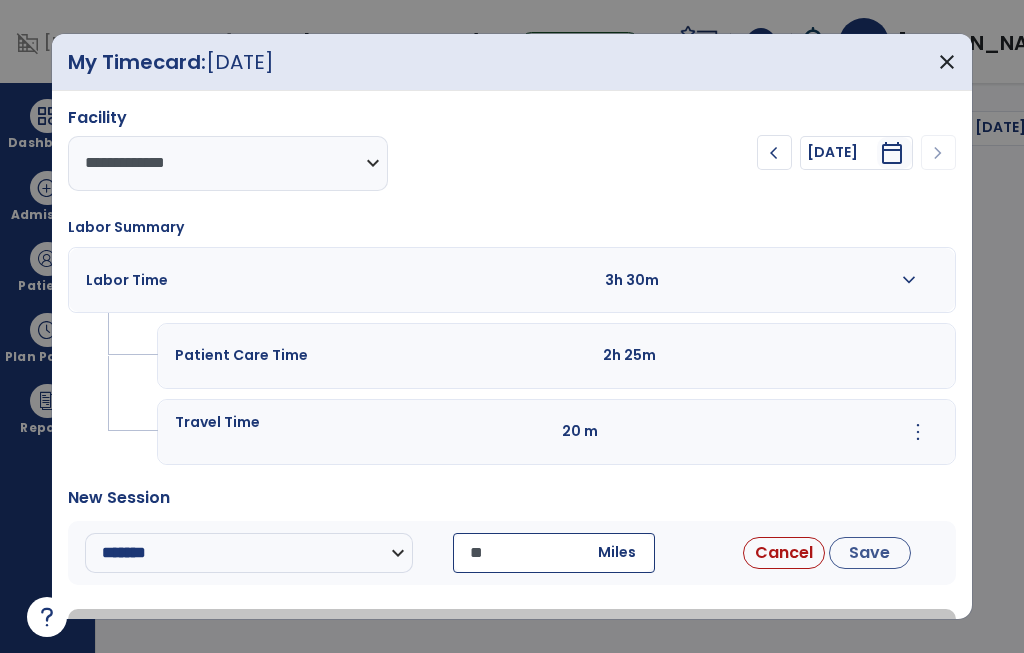 click on "Save" at bounding box center (870, 553) 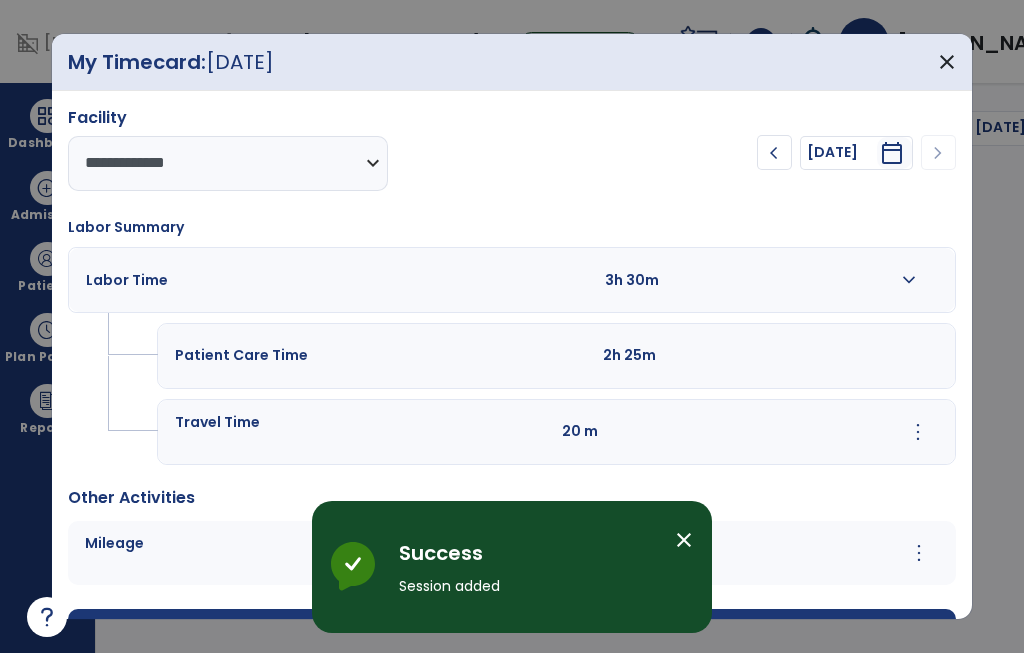 click on "close" at bounding box center [947, 62] 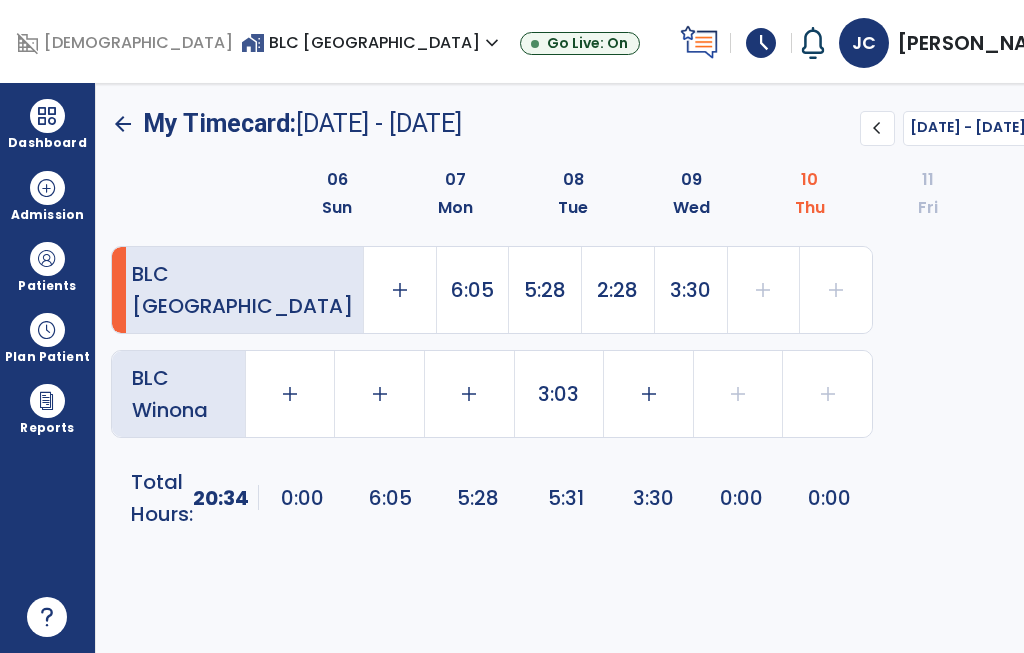 click at bounding box center (47, 116) 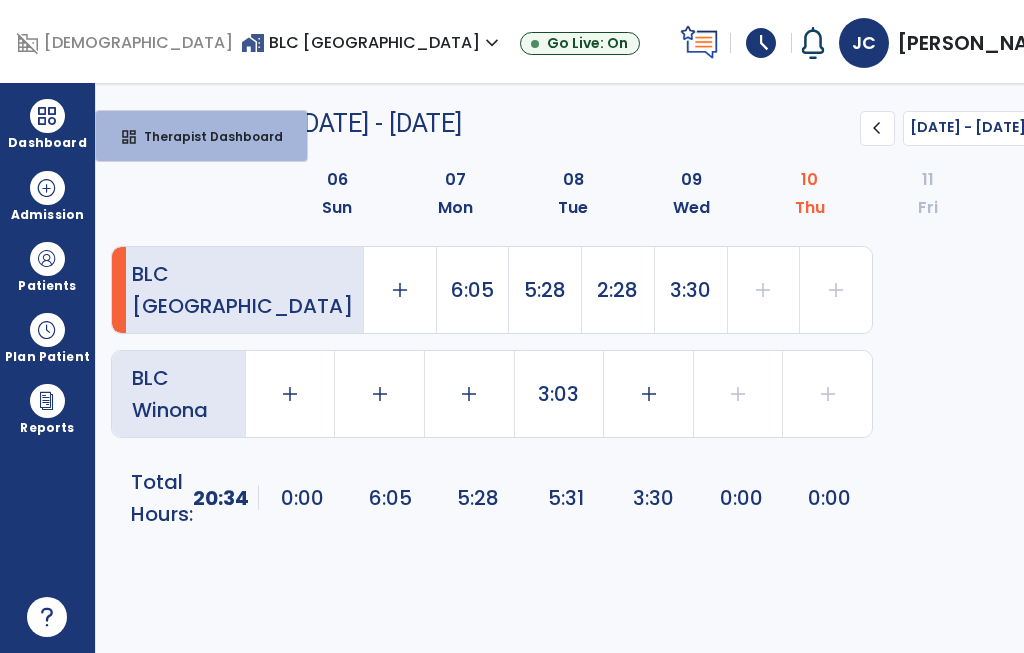 click on "Therapist Dashboard" at bounding box center [205, 136] 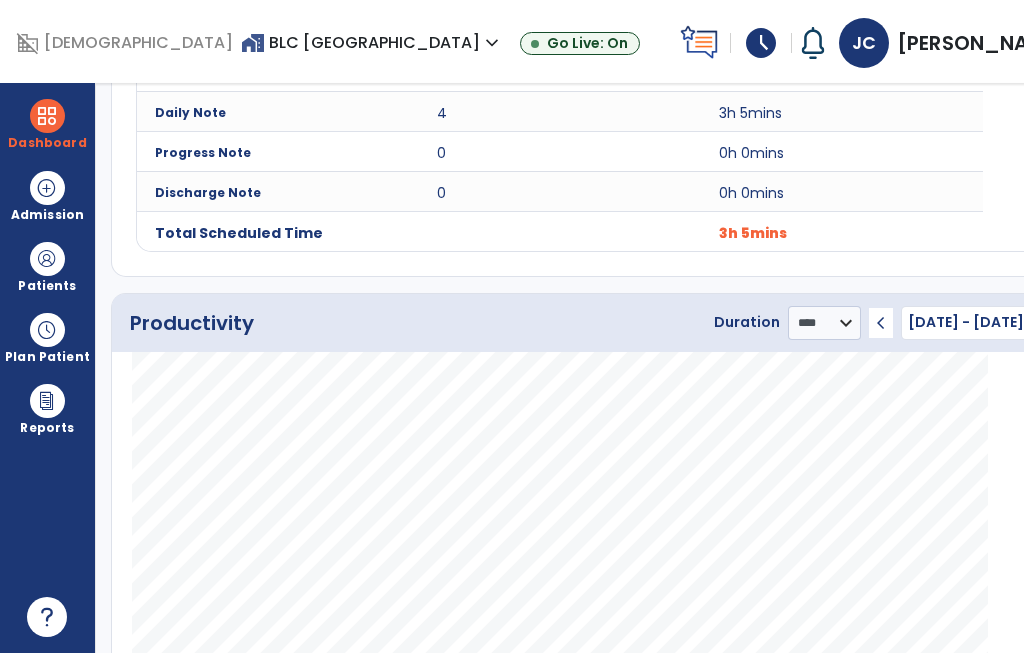 scroll, scrollTop: 900, scrollLeft: 0, axis: vertical 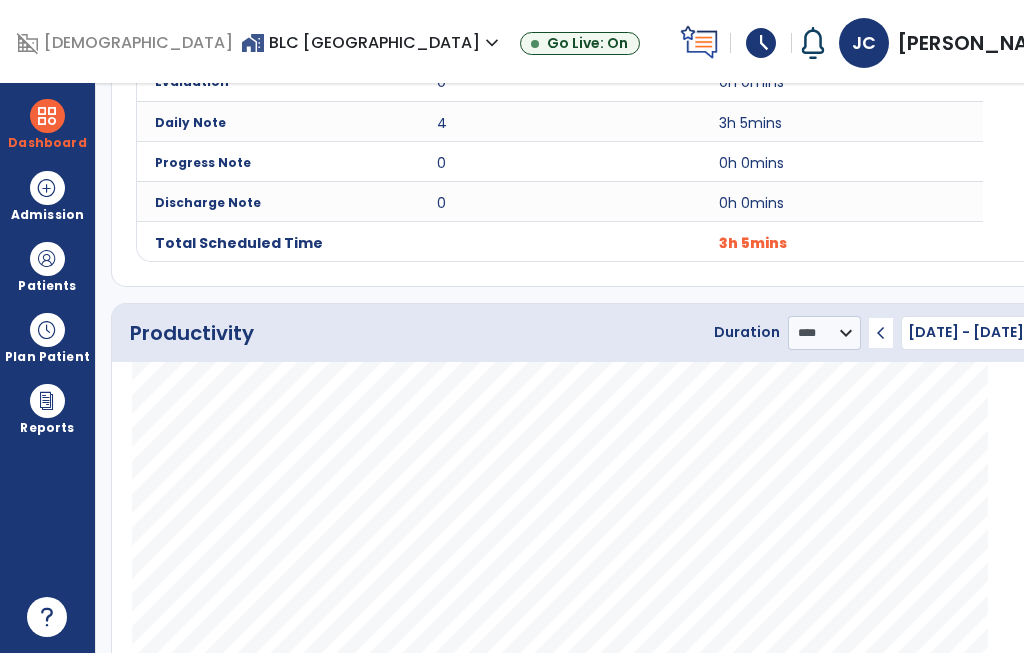 click on "expand_more" at bounding box center [1079, 43] 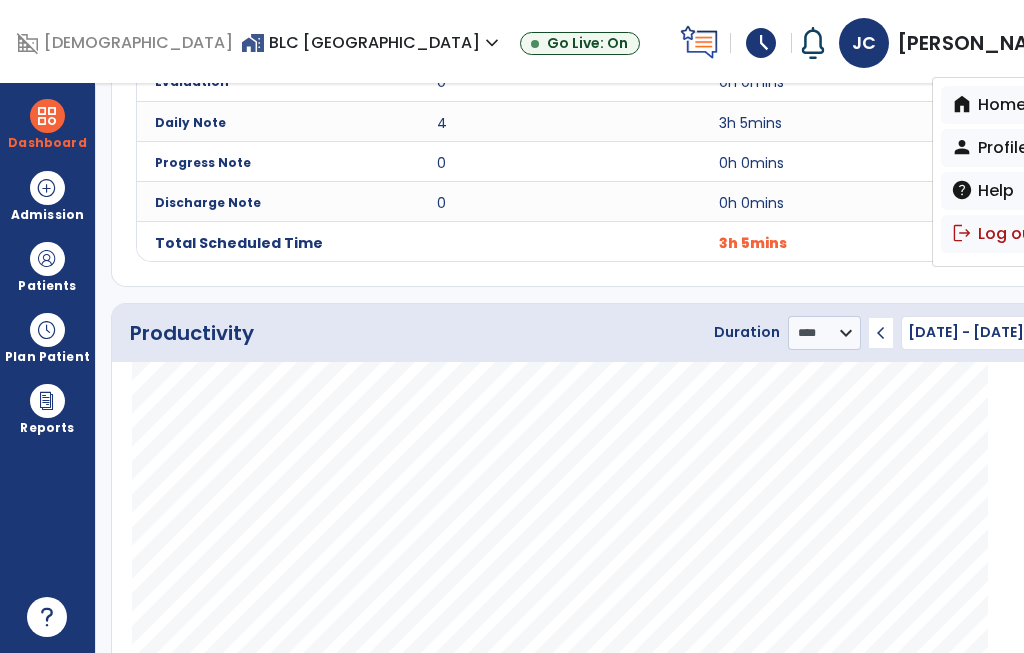 click on "logout   Log out" at bounding box center [1012, 234] 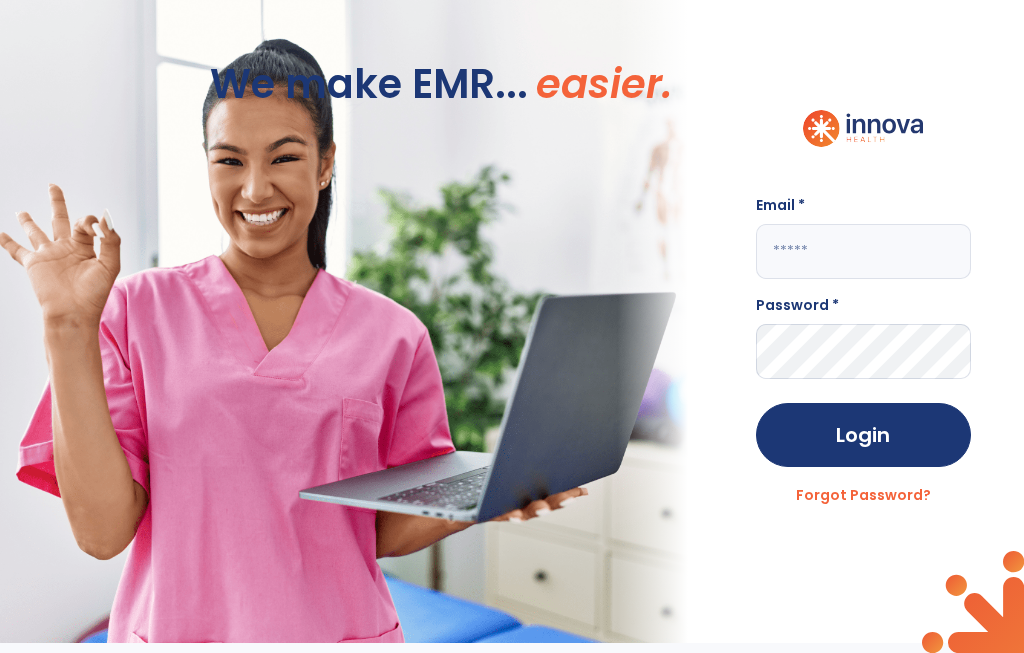 scroll, scrollTop: 0, scrollLeft: 0, axis: both 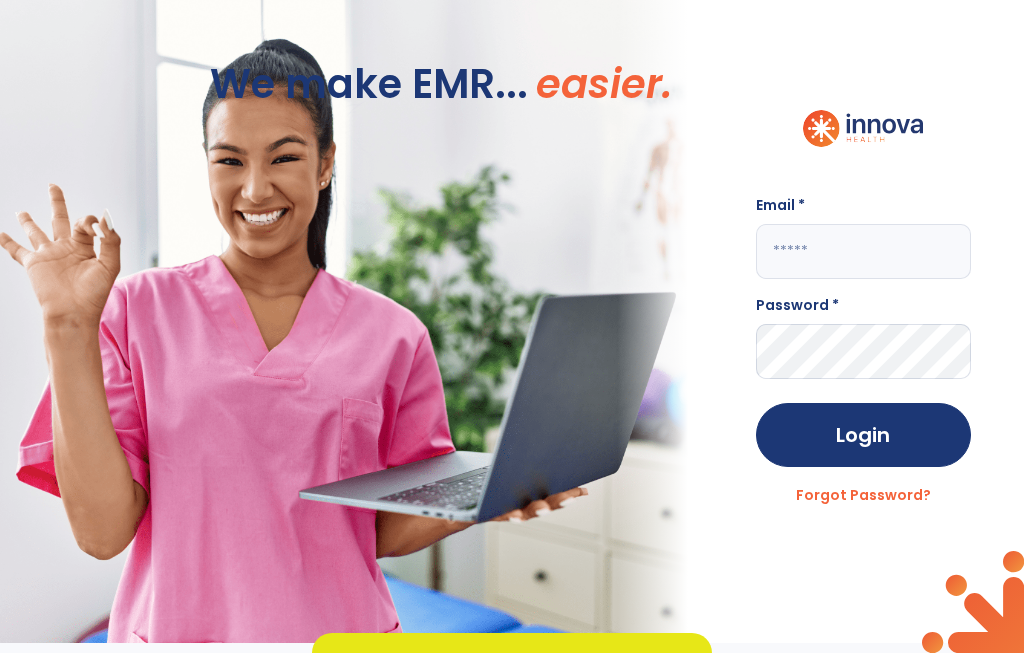 click 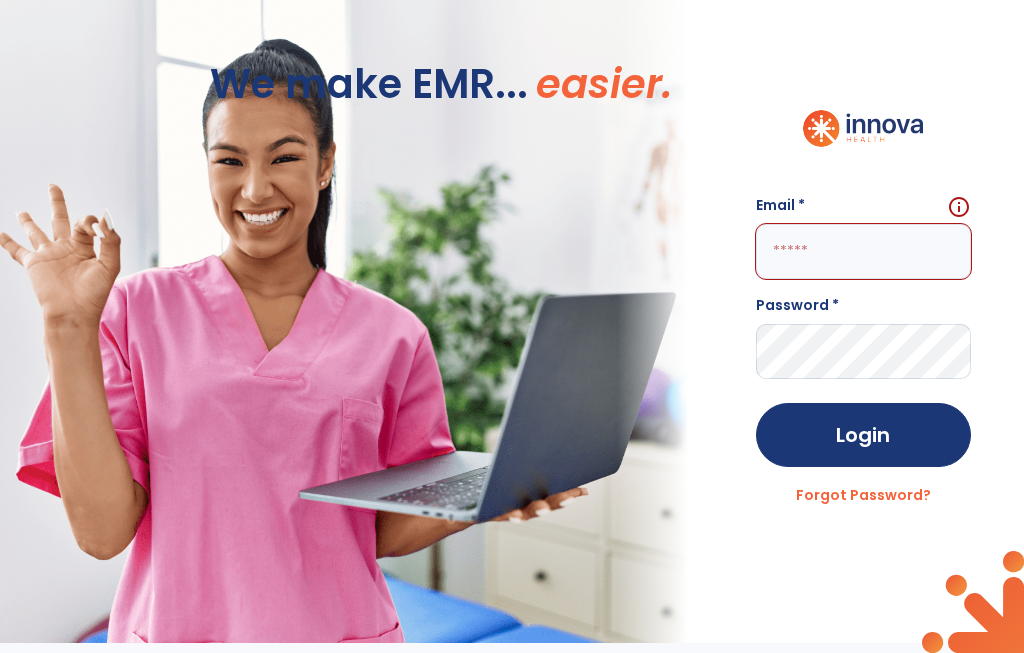 type on "**********" 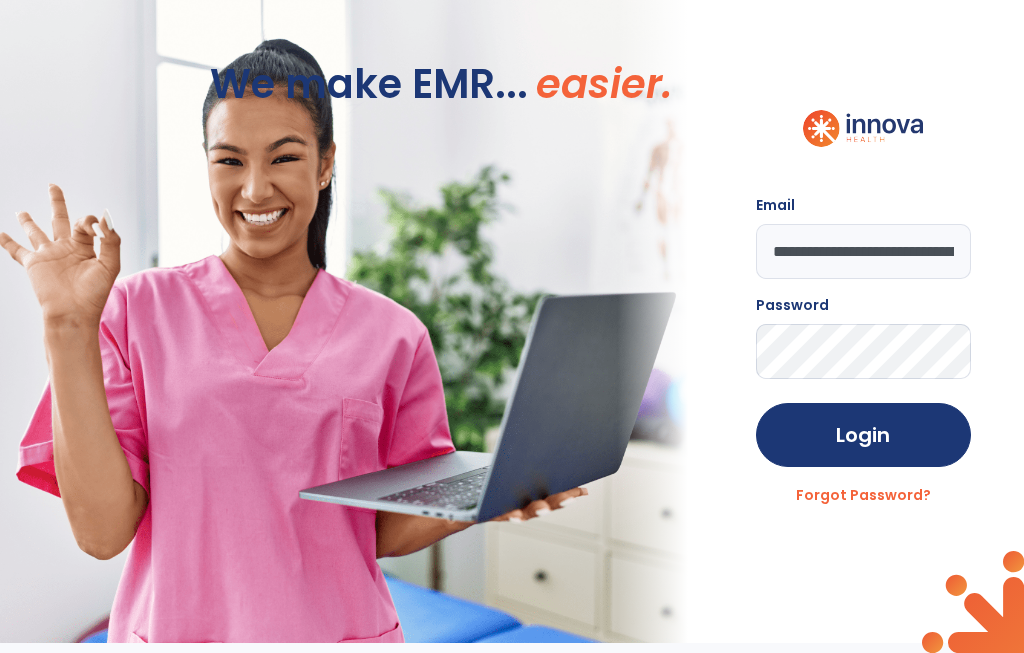click on "Login" 